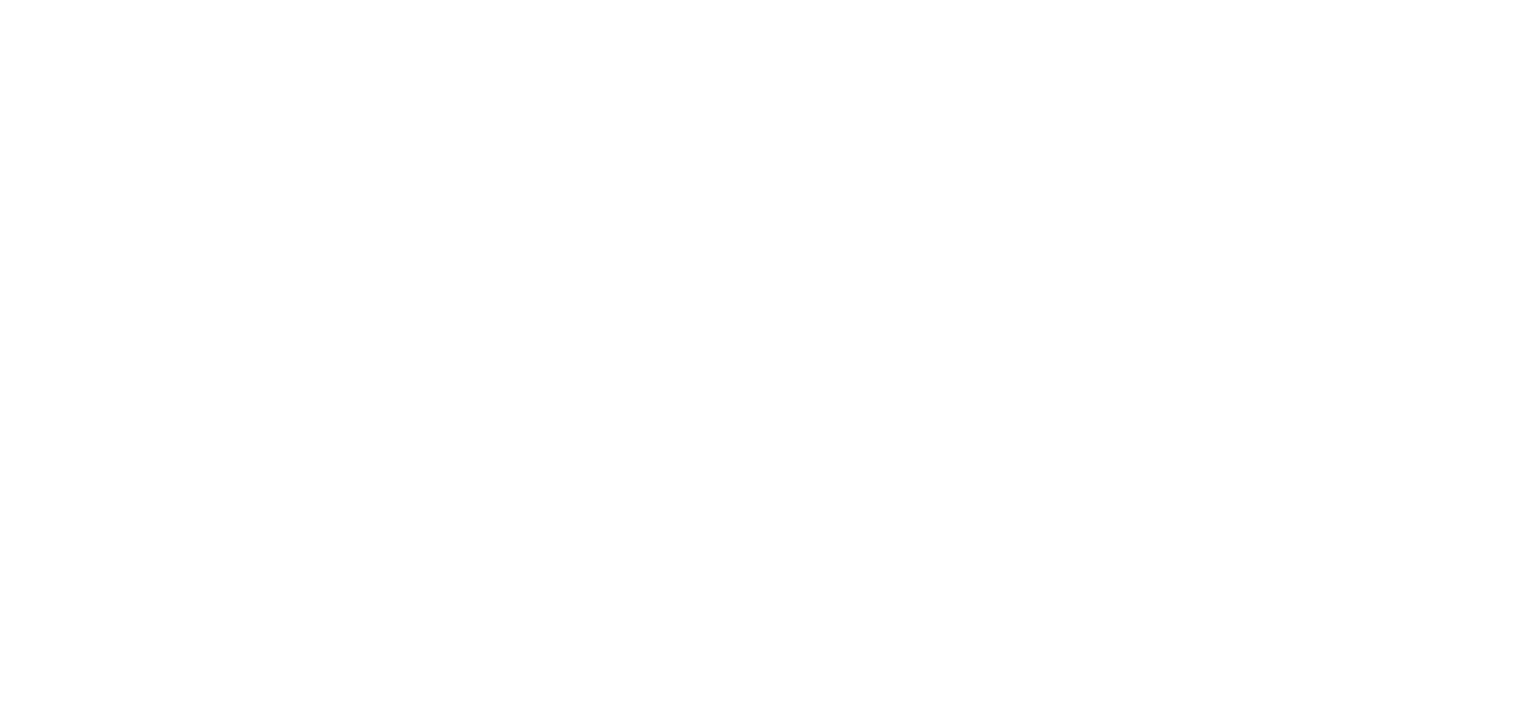 scroll, scrollTop: 0, scrollLeft: 0, axis: both 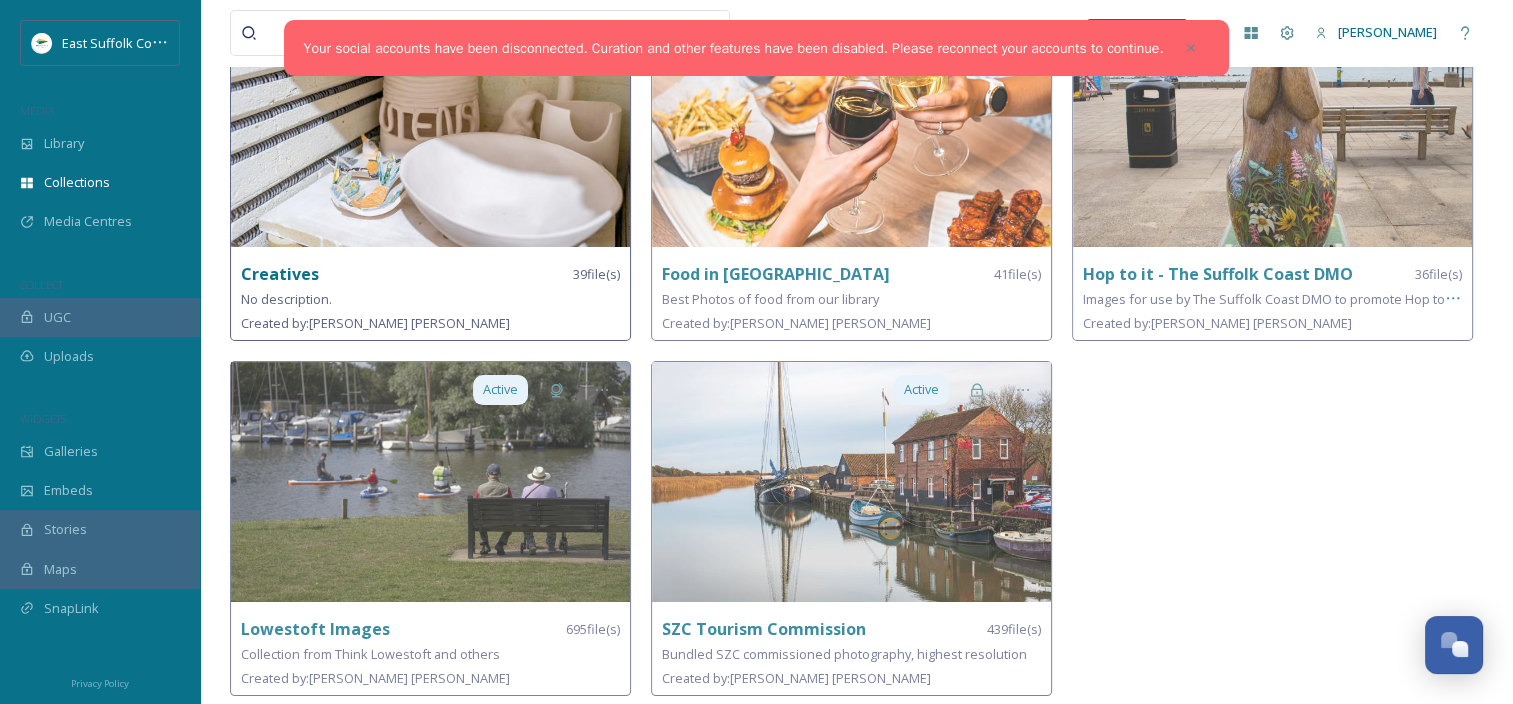 click on "No description." at bounding box center [430, 299] 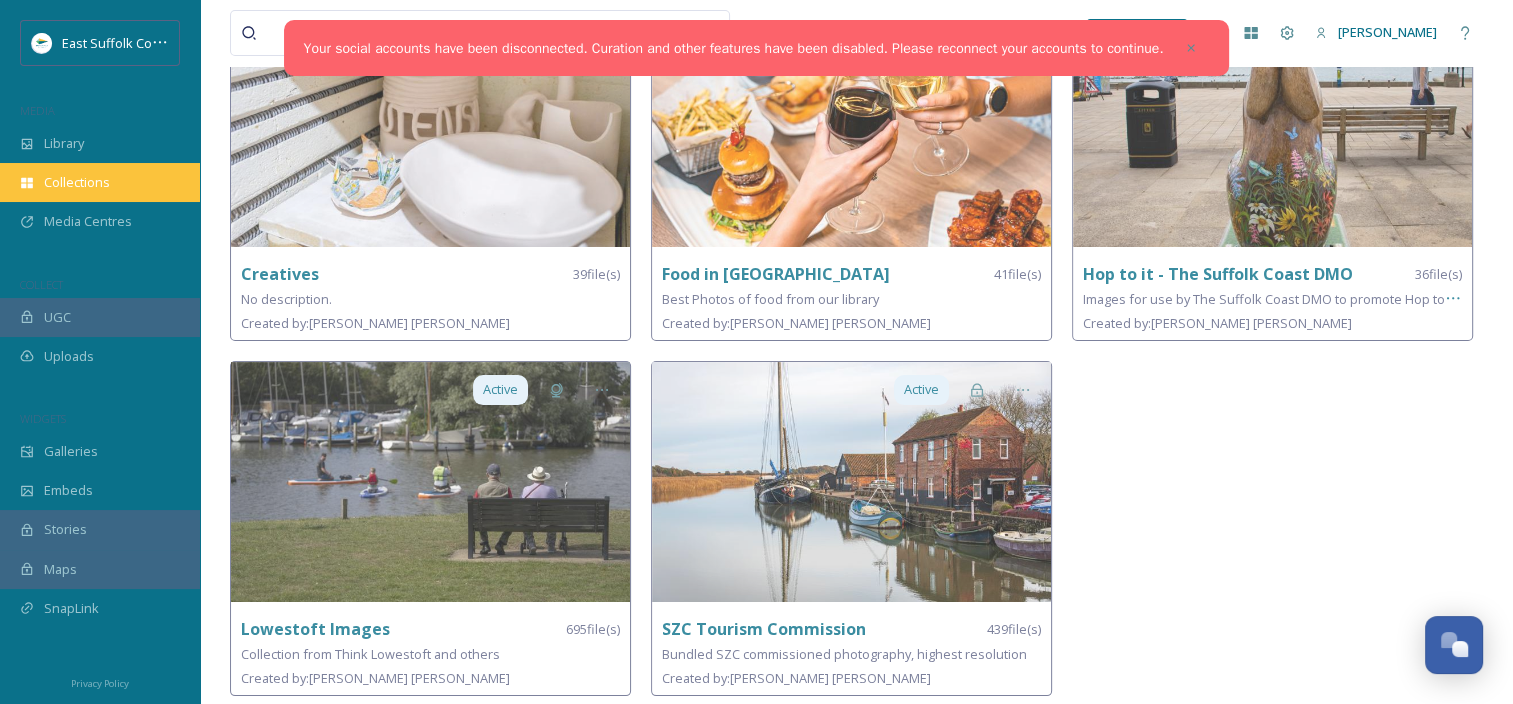 click on "Collections" at bounding box center [77, 182] 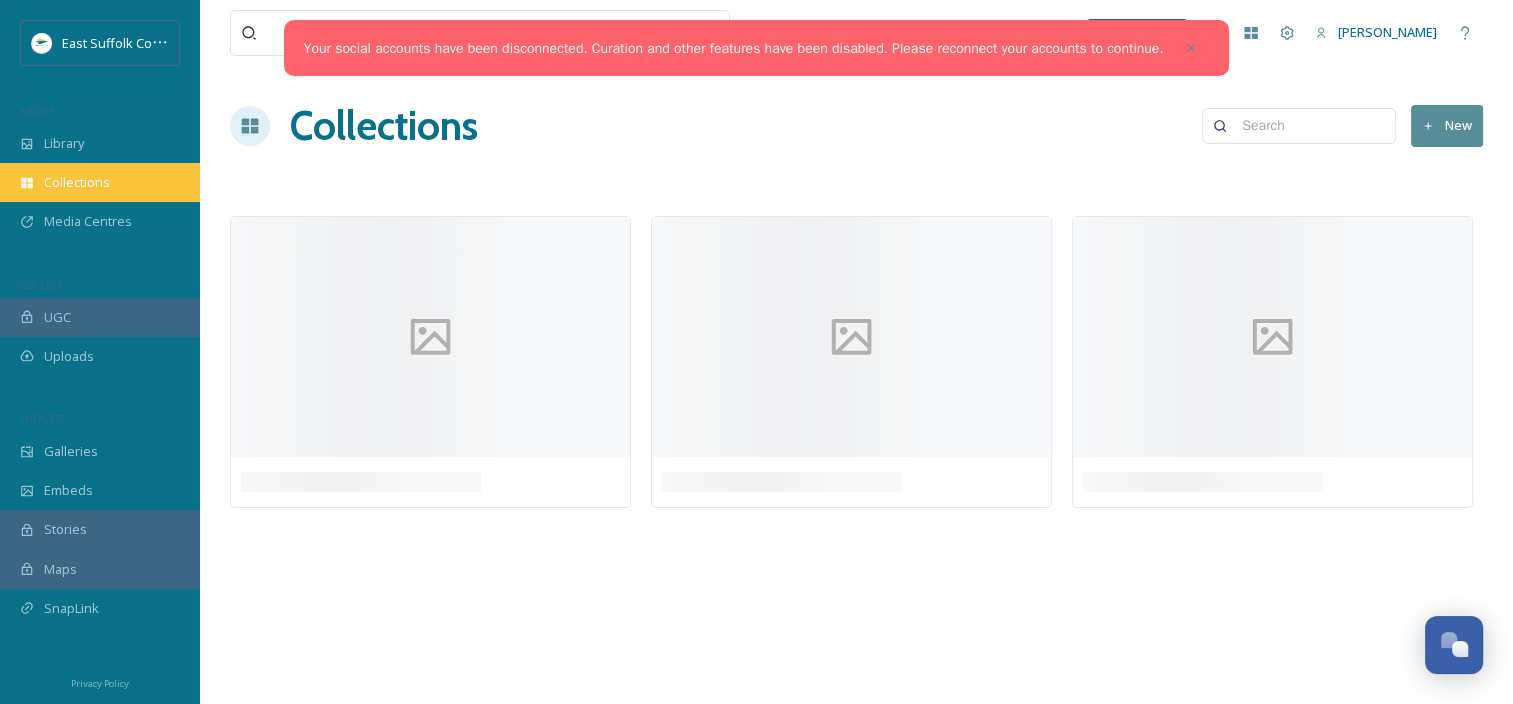 scroll, scrollTop: 0, scrollLeft: 0, axis: both 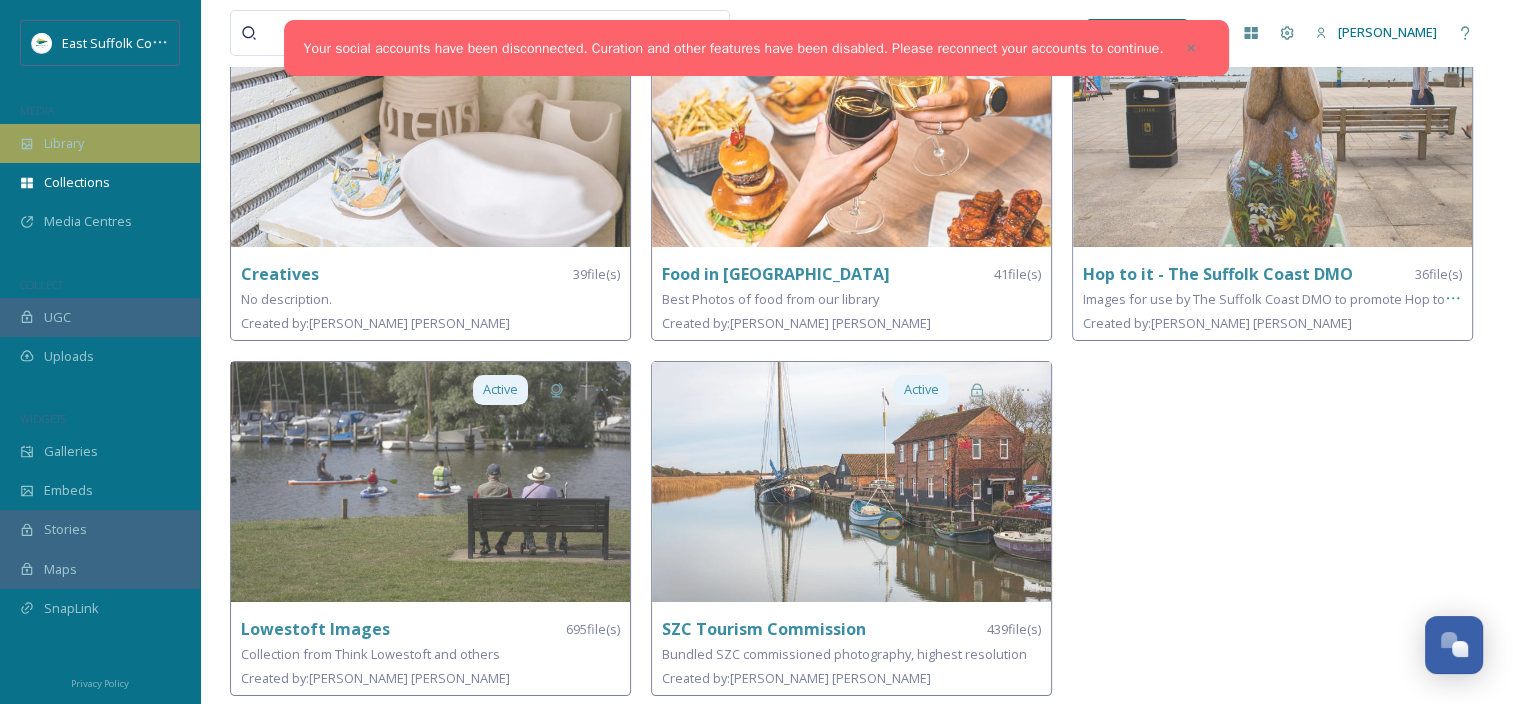 click on "Library" at bounding box center [64, 143] 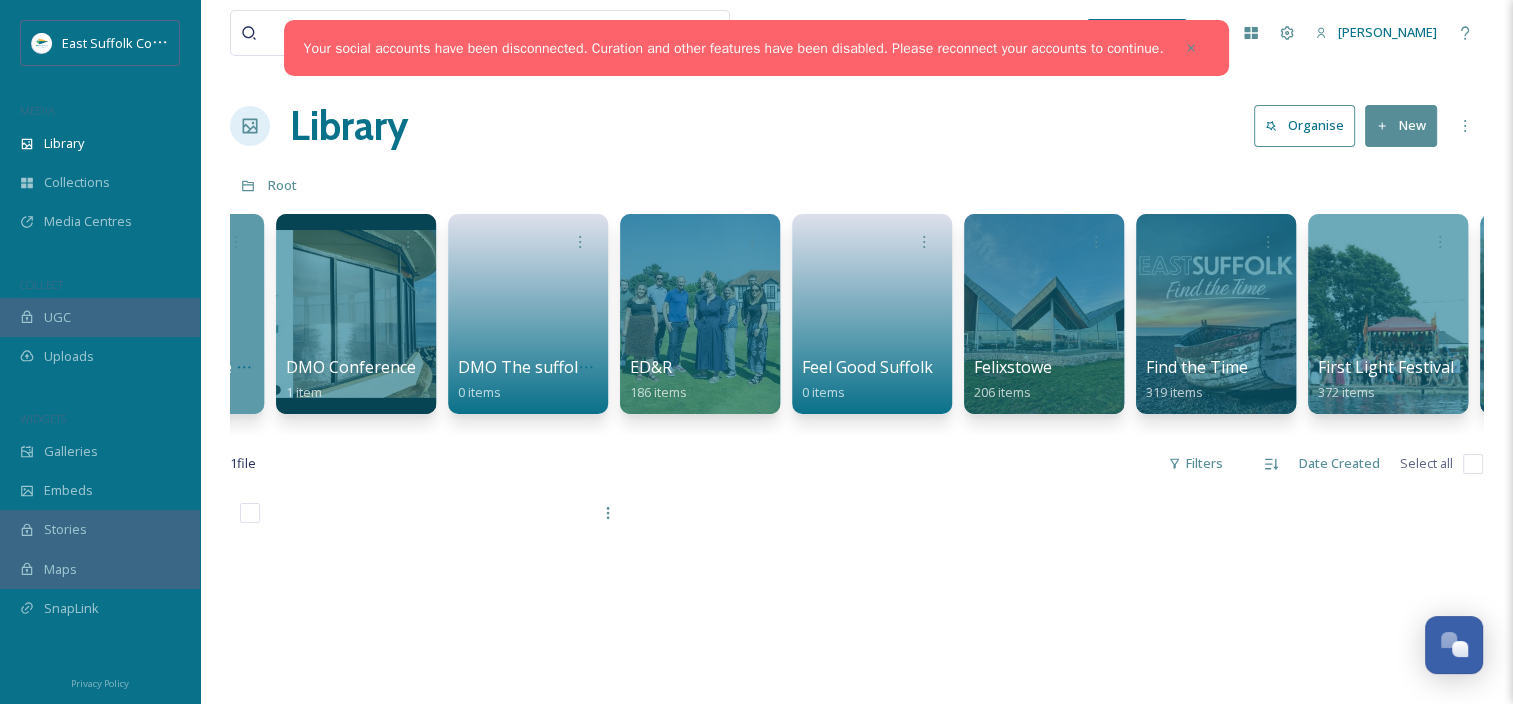 scroll, scrollTop: 0, scrollLeft: 1168, axis: horizontal 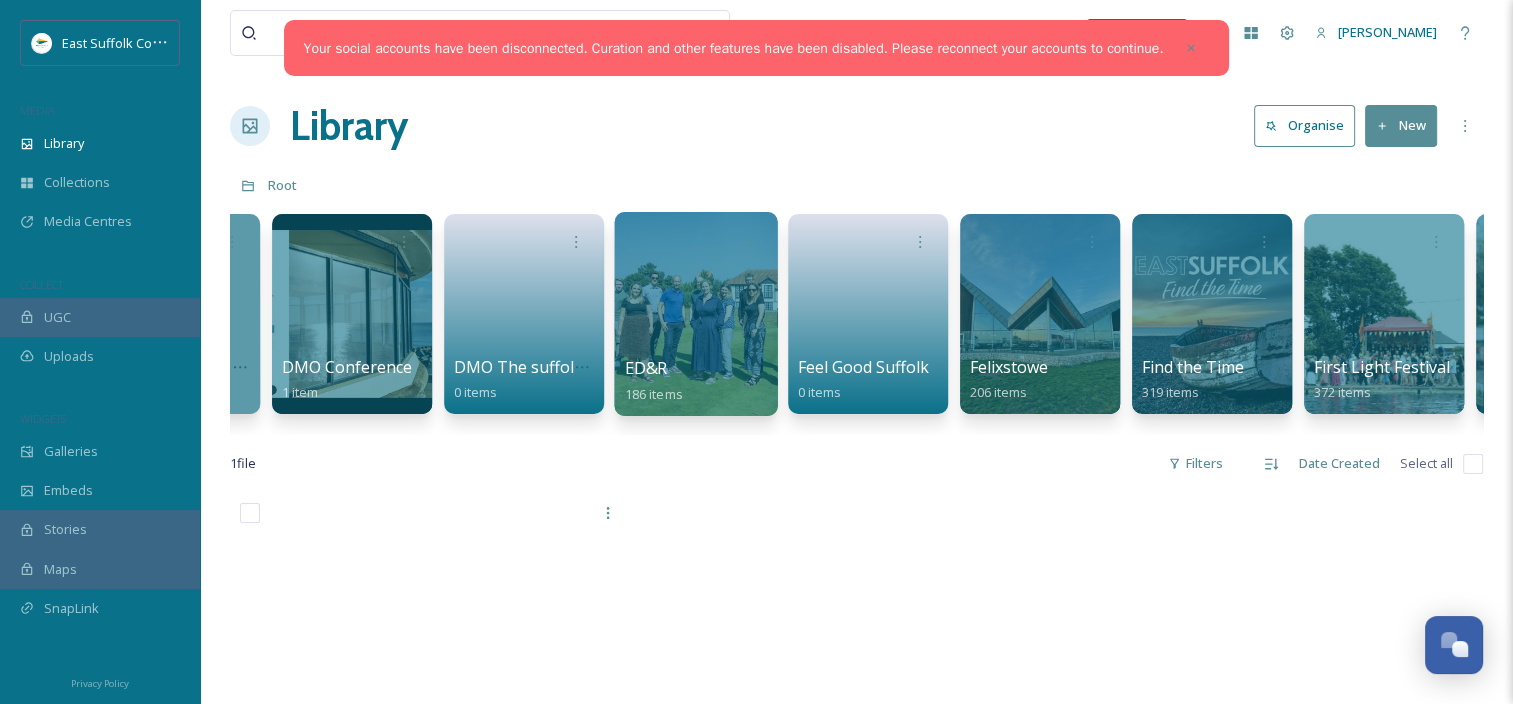 click at bounding box center (695, 314) 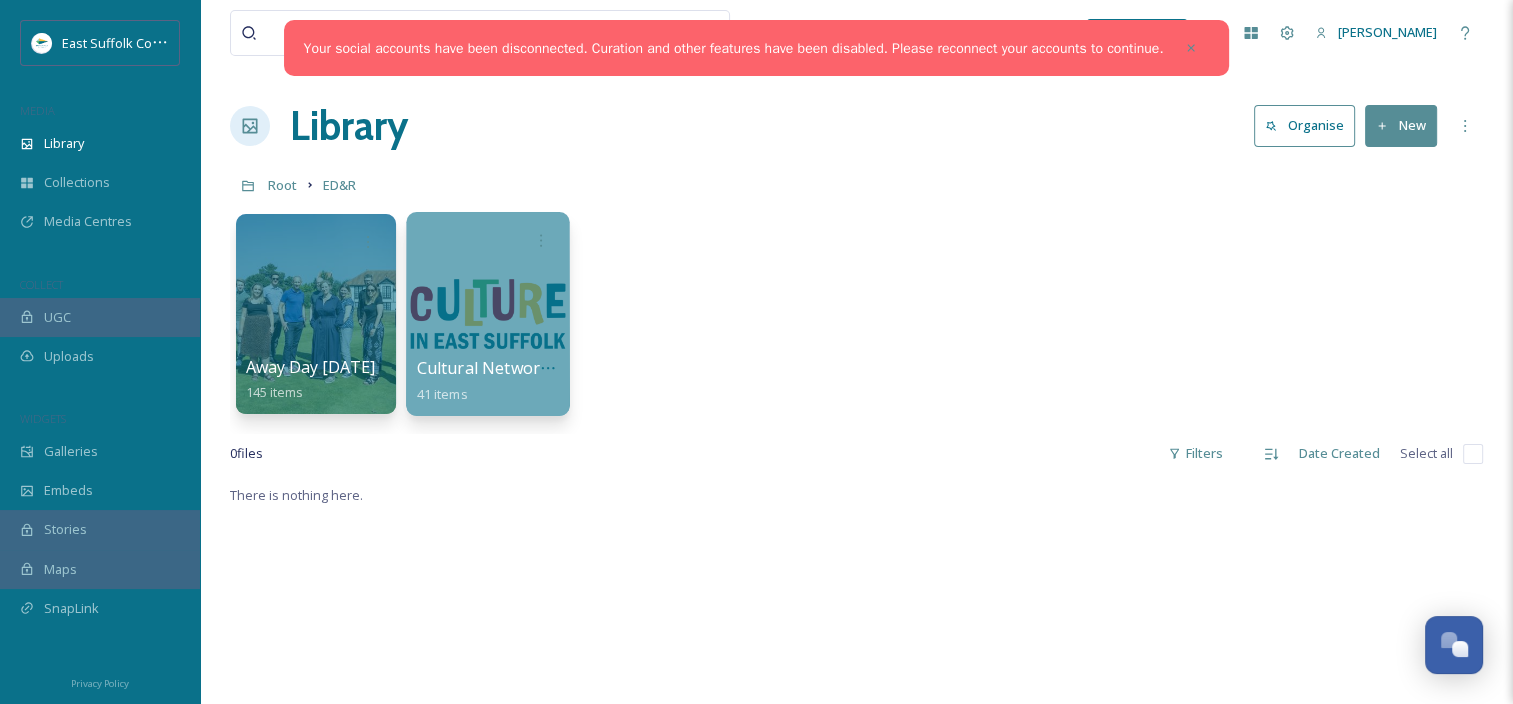 click at bounding box center [487, 314] 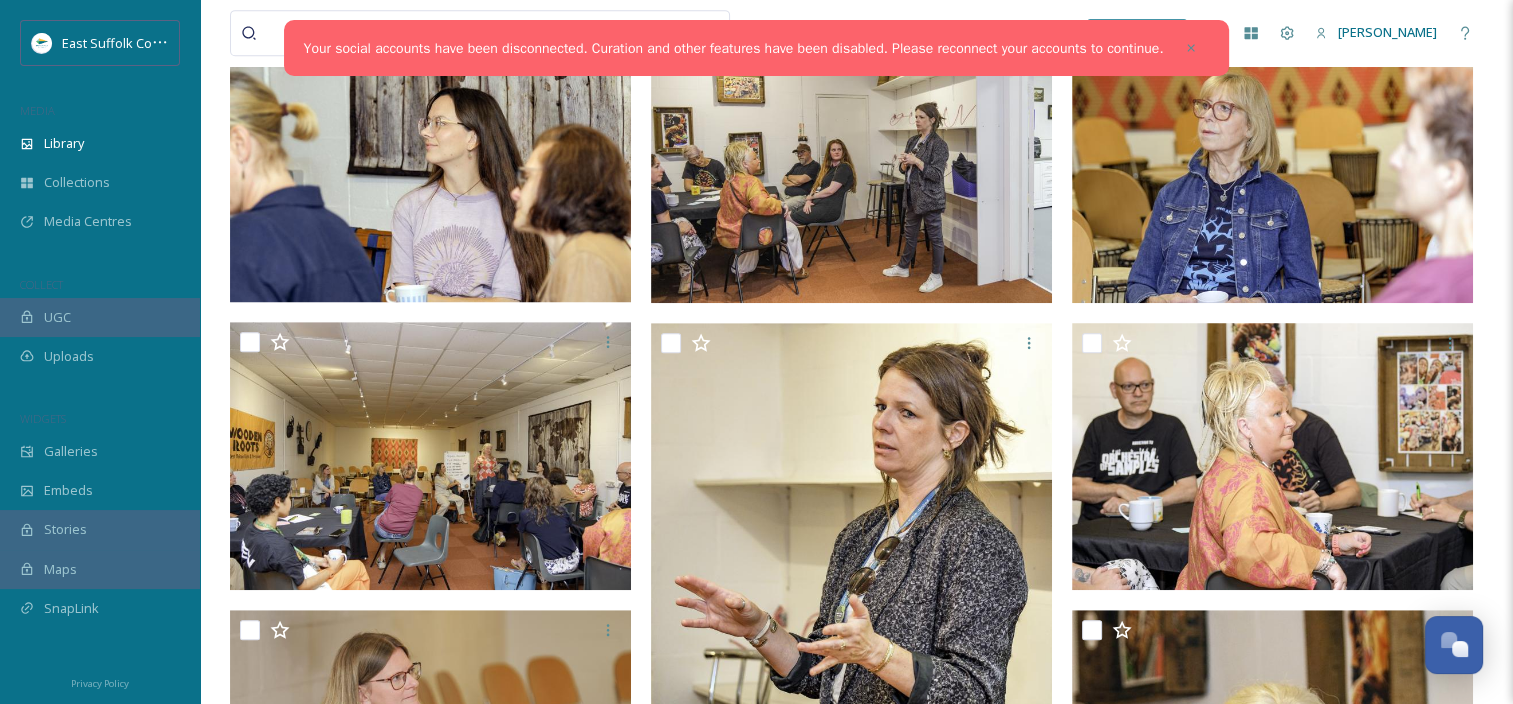 scroll, scrollTop: 1922, scrollLeft: 0, axis: vertical 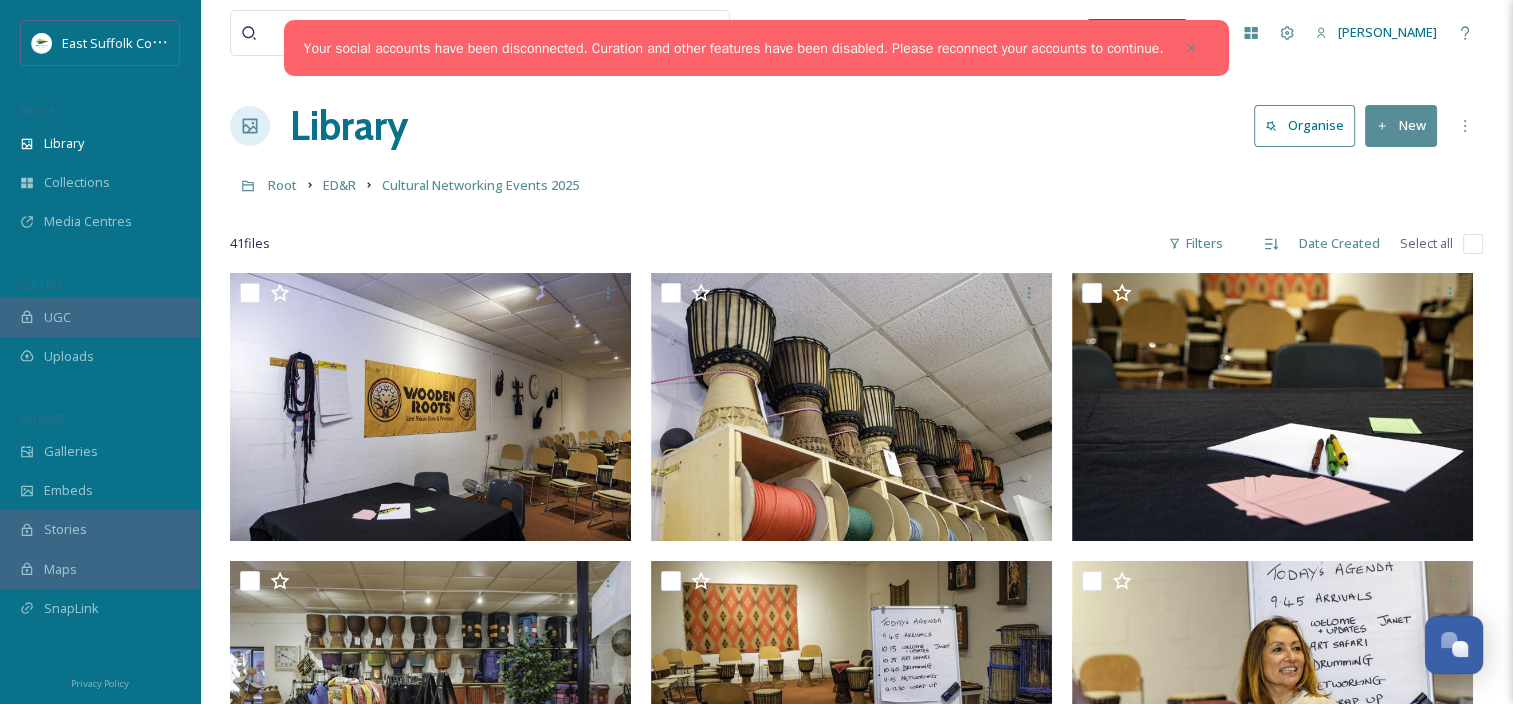 click on "Organise" at bounding box center [1304, 125] 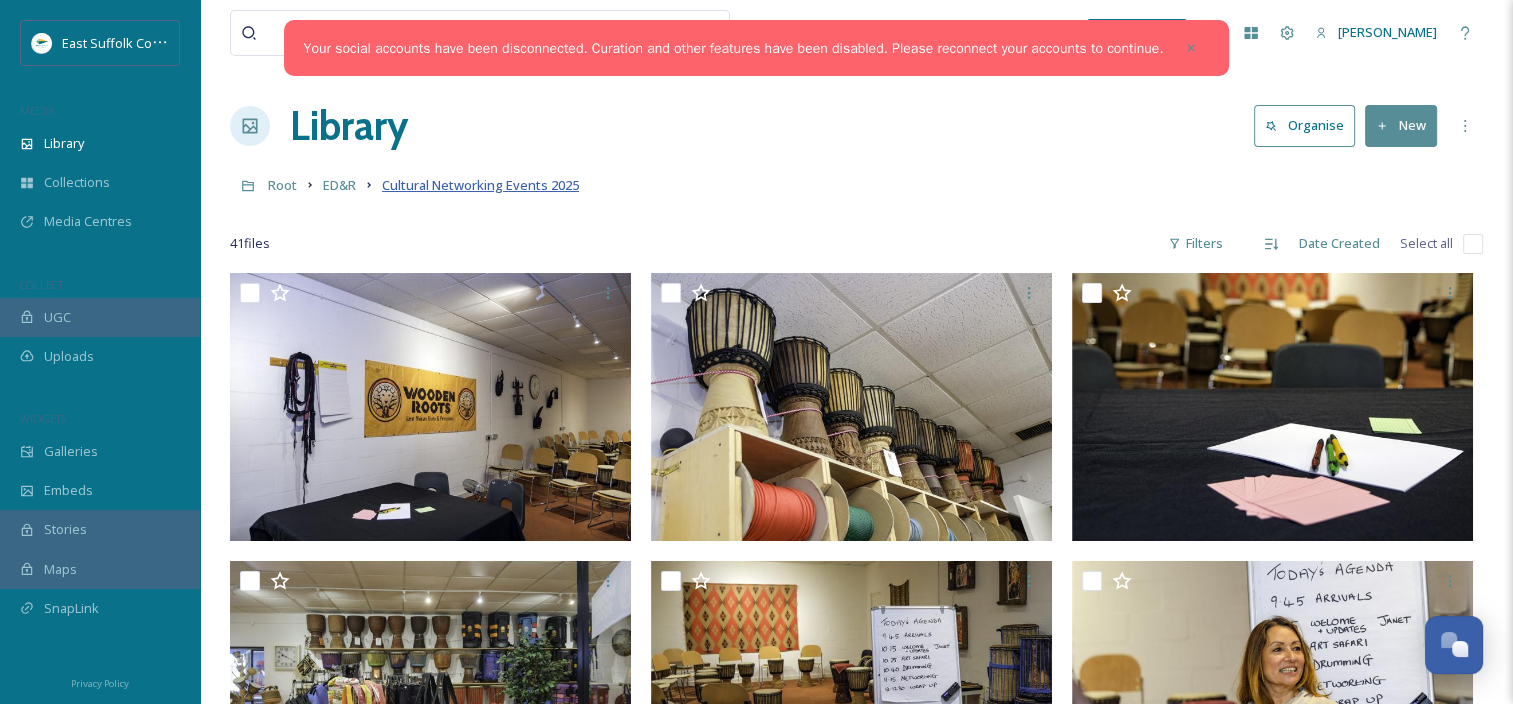 click on "Cultural Networking Events 2025" at bounding box center [480, 185] 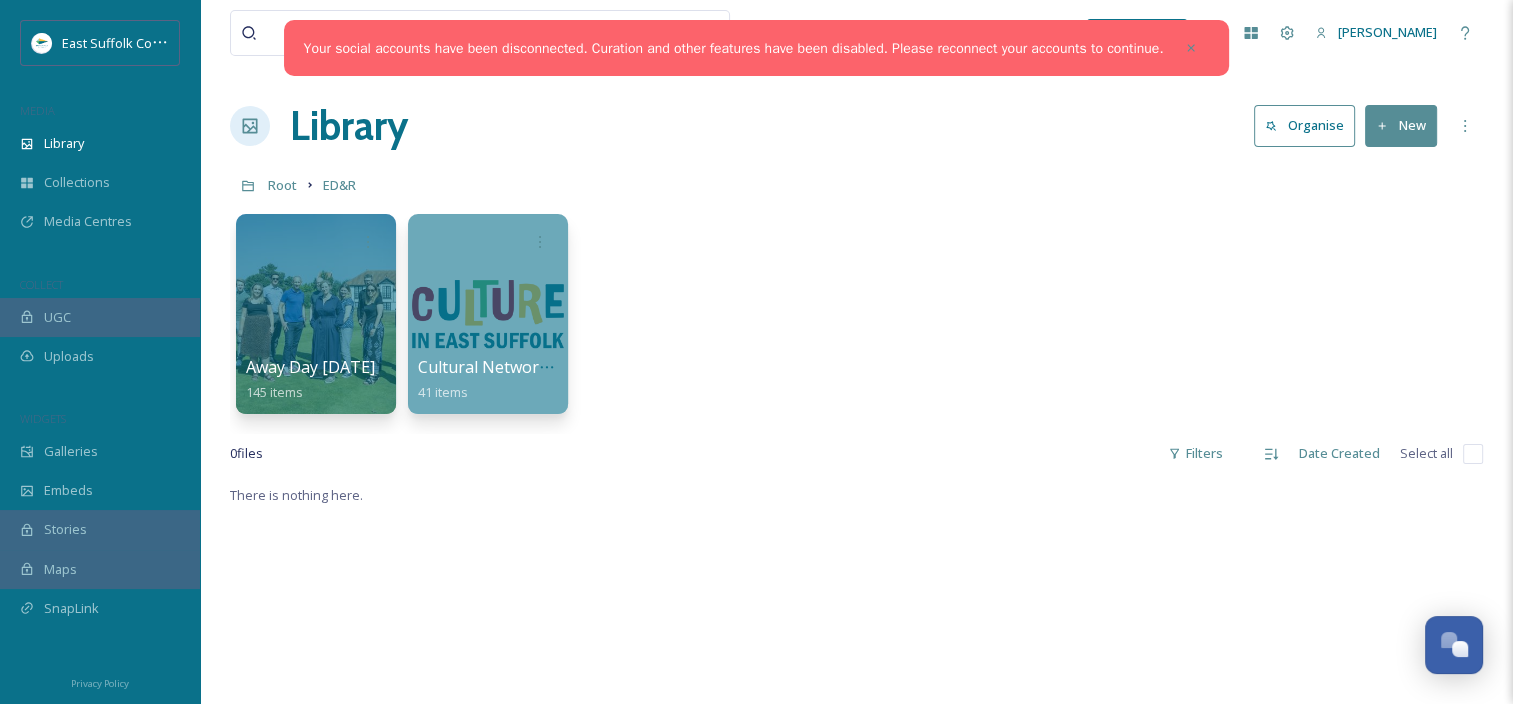 drag, startPoint x: 509, startPoint y: 282, endPoint x: 697, endPoint y: 172, distance: 217.81644 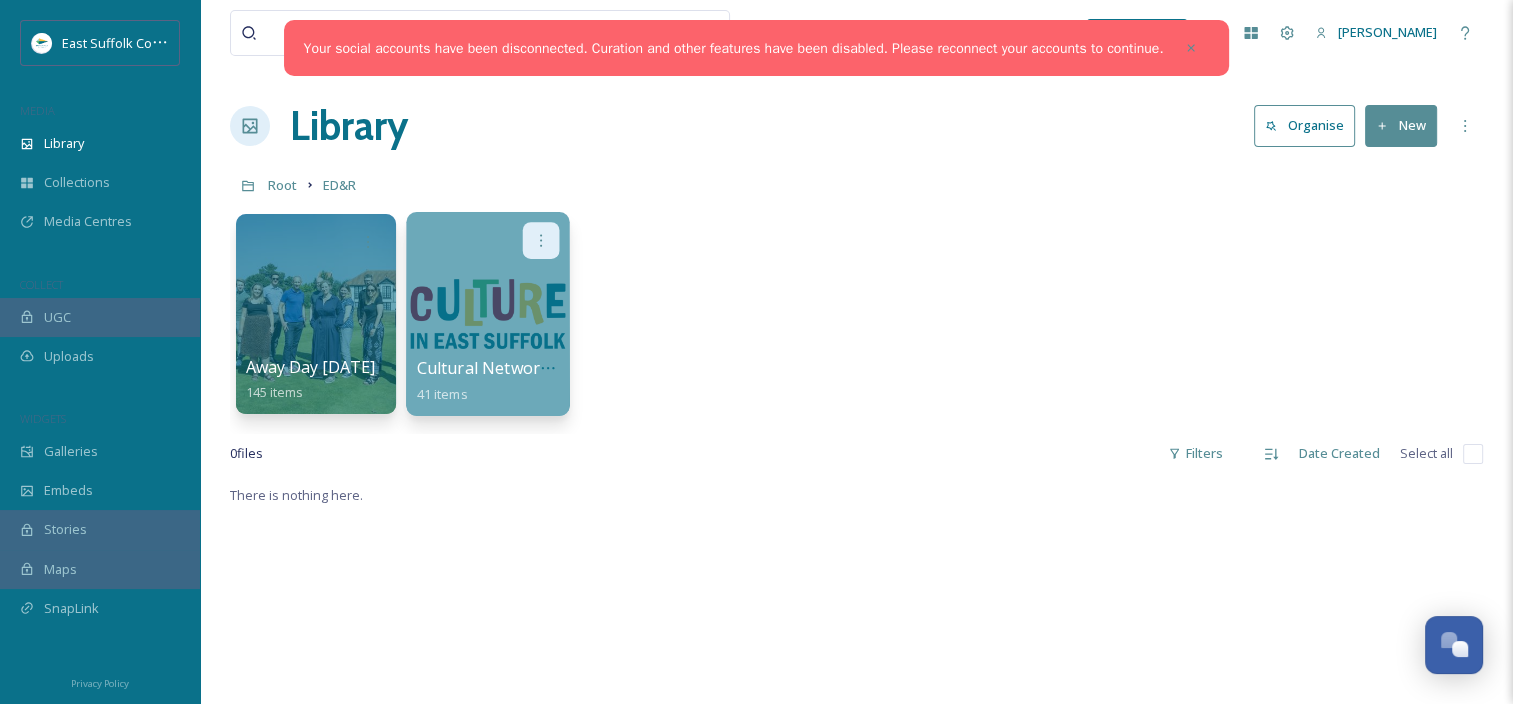 click 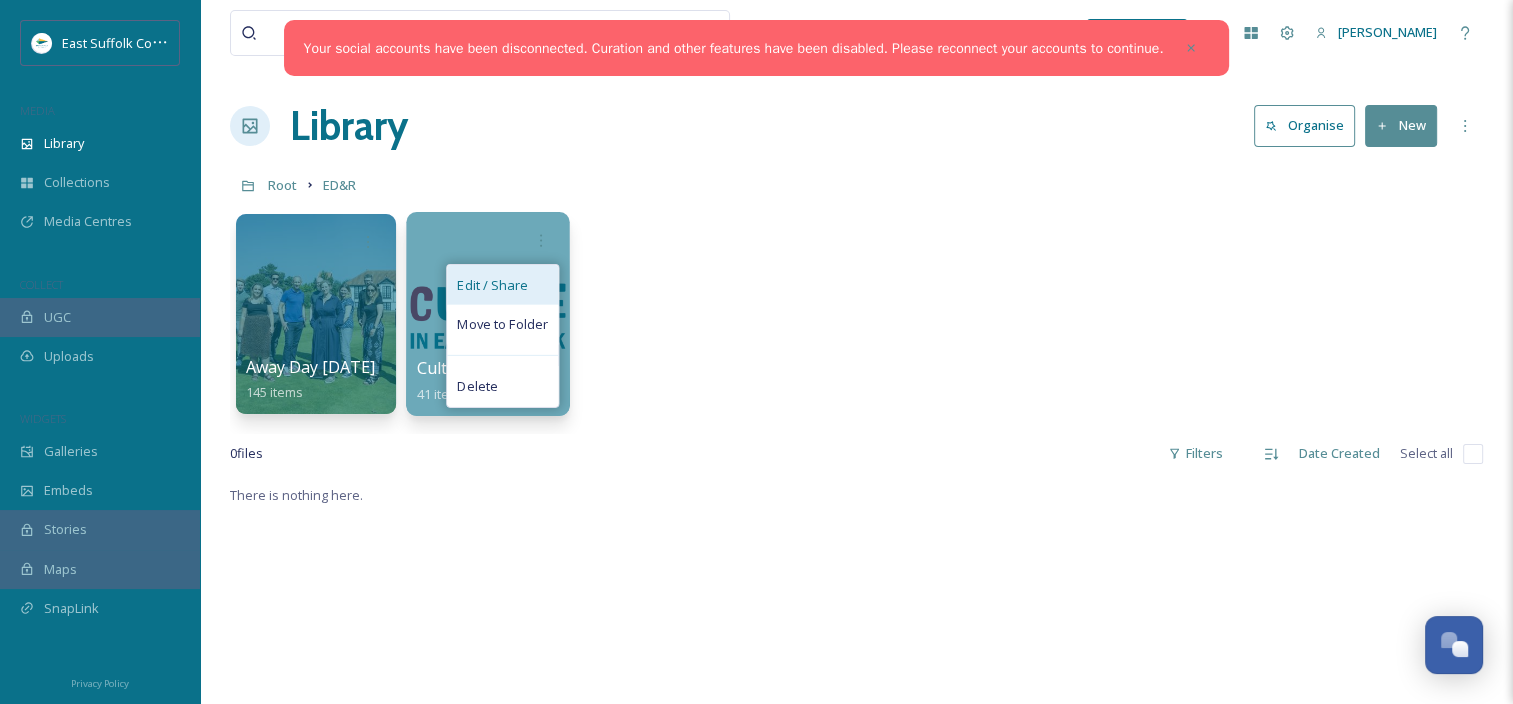 click on "Edit / Share" at bounding box center (502, 285) 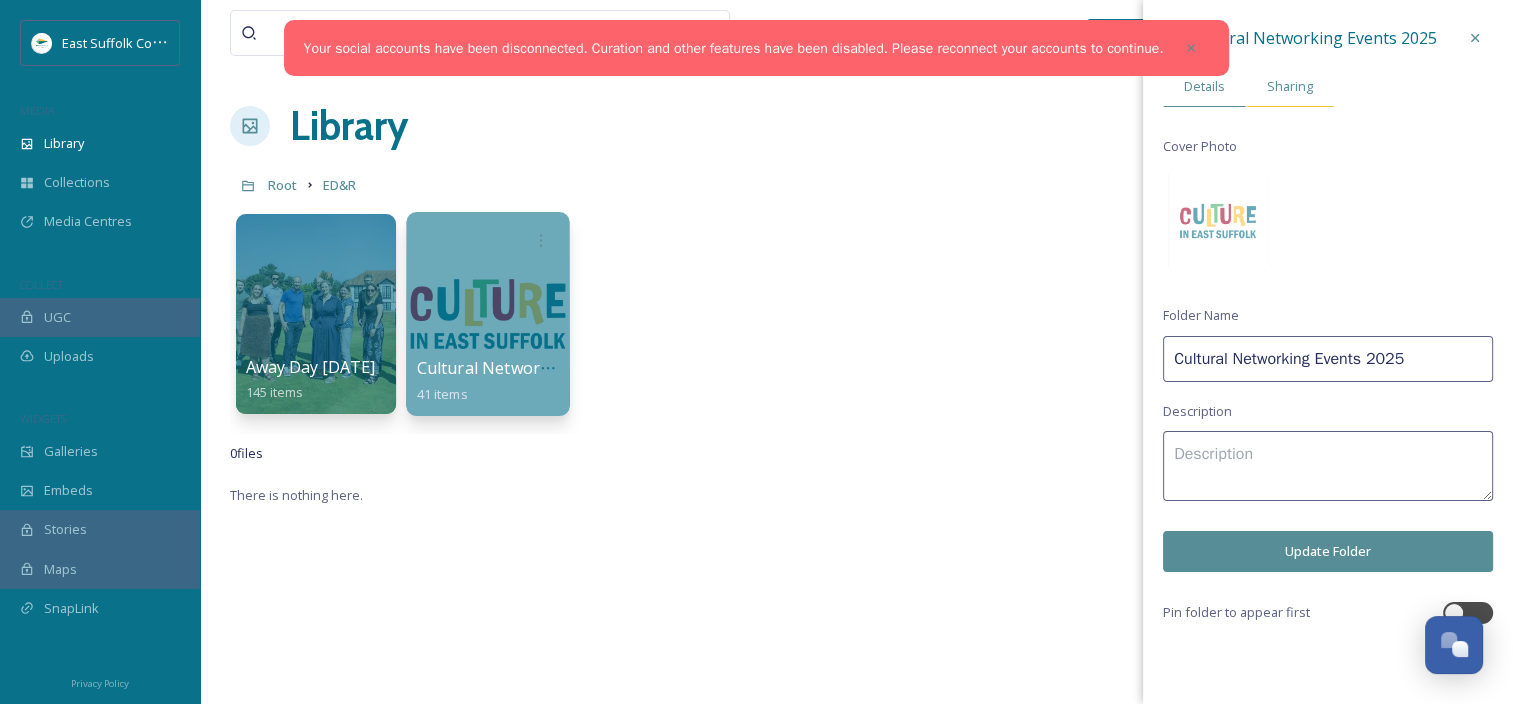 click on "Sharing" at bounding box center (1290, 86) 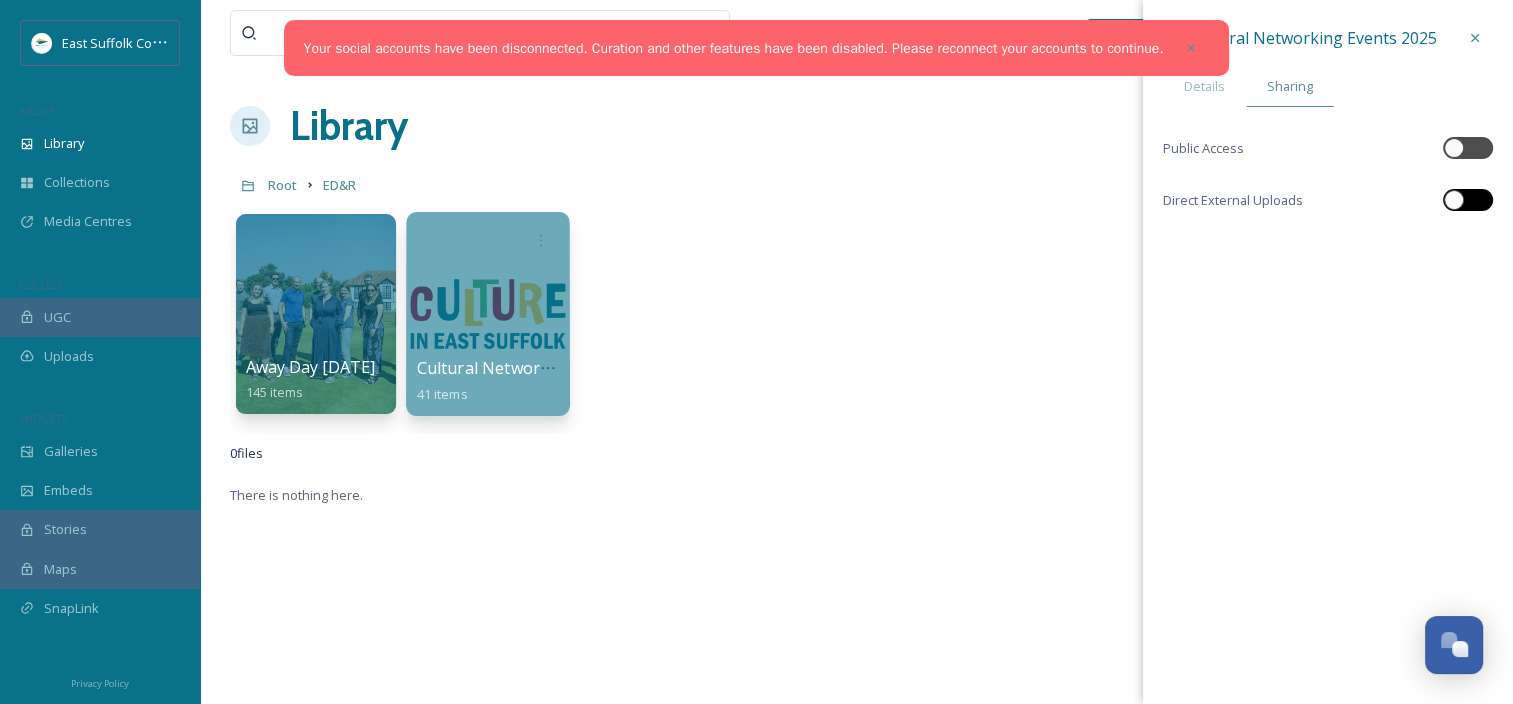 click at bounding box center (1454, 200) 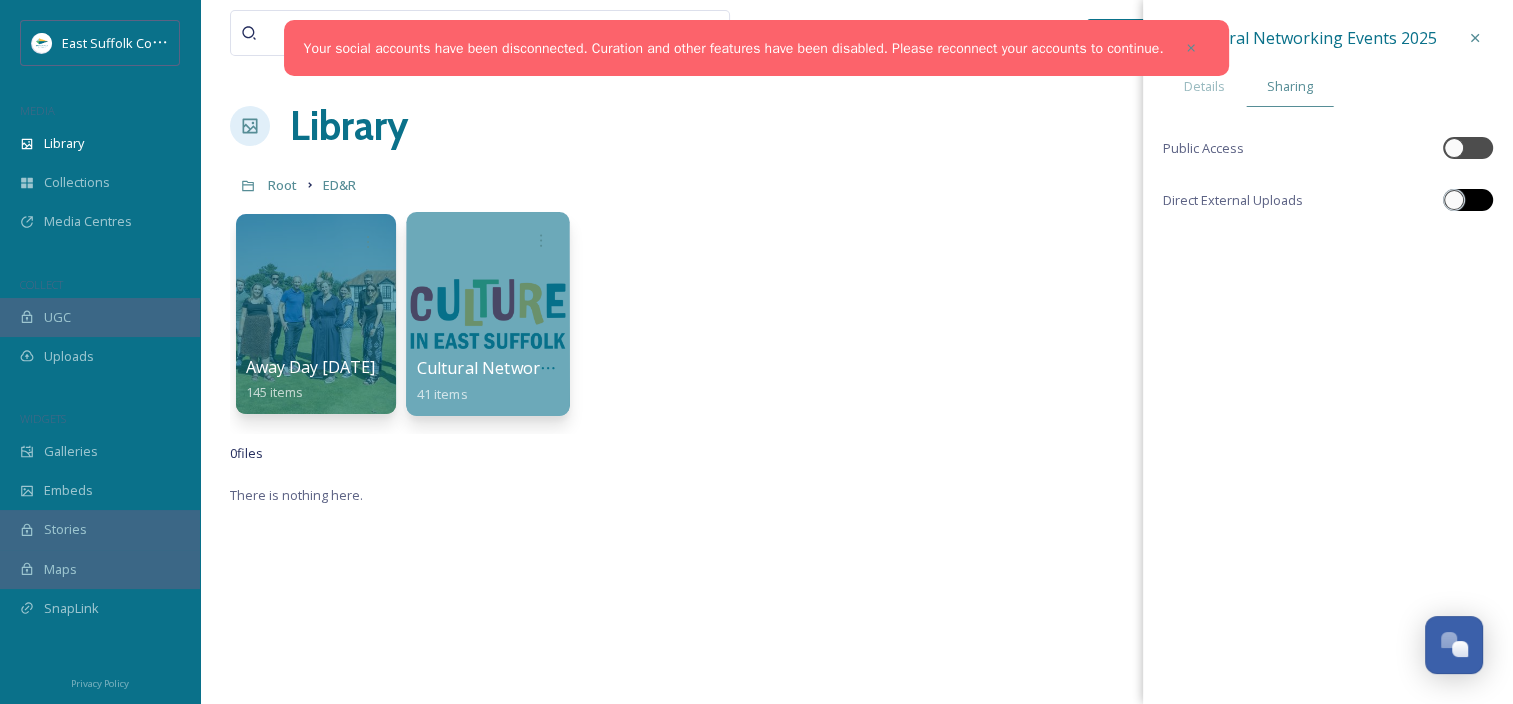 checkbox on "true" 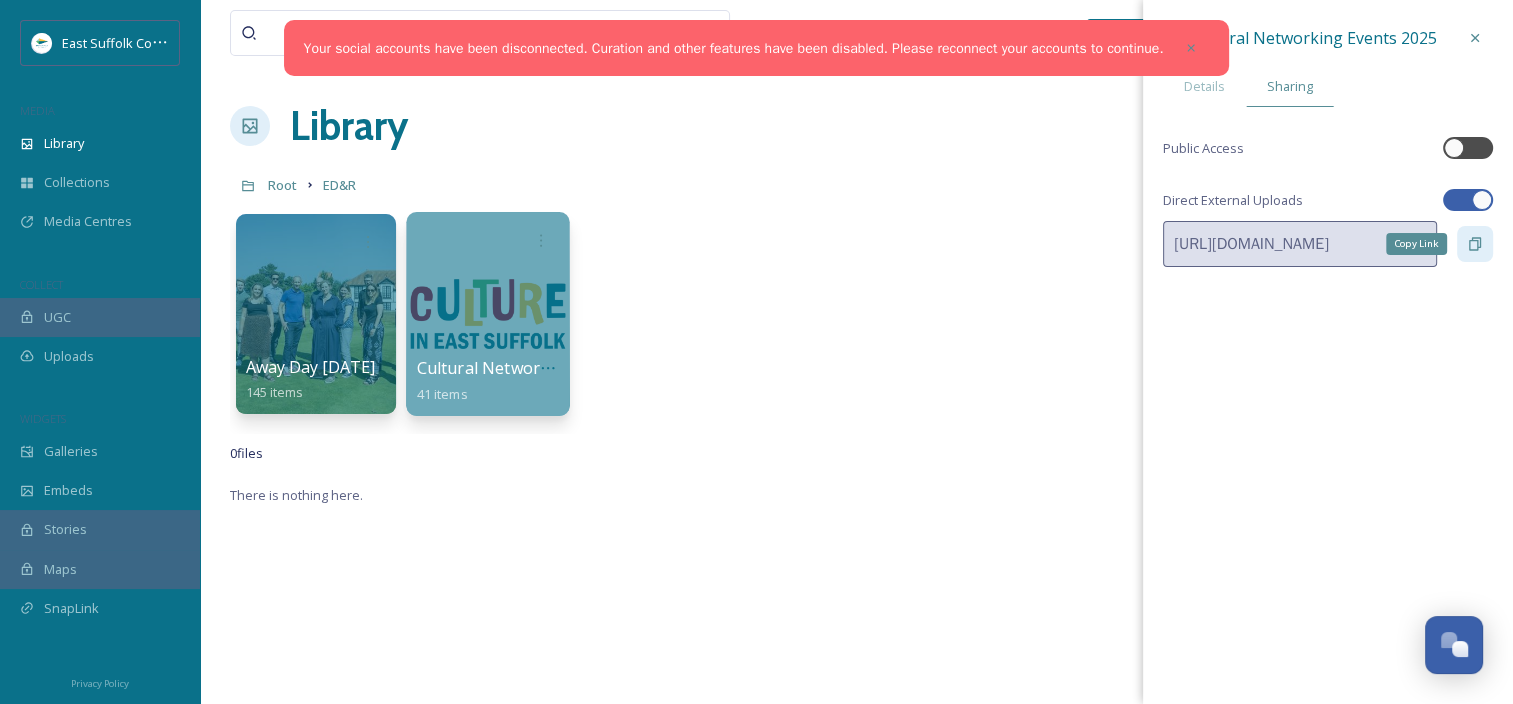 click 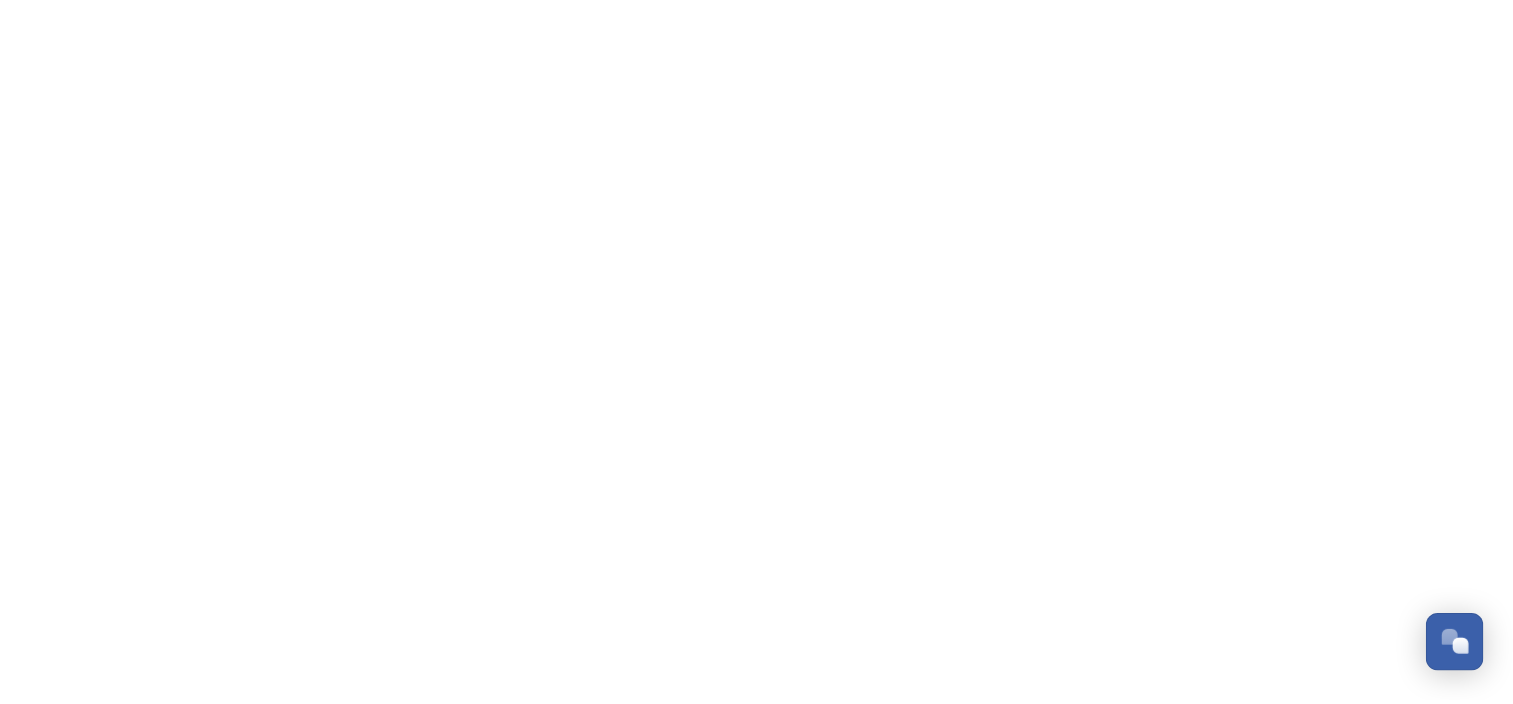 scroll, scrollTop: 0, scrollLeft: 0, axis: both 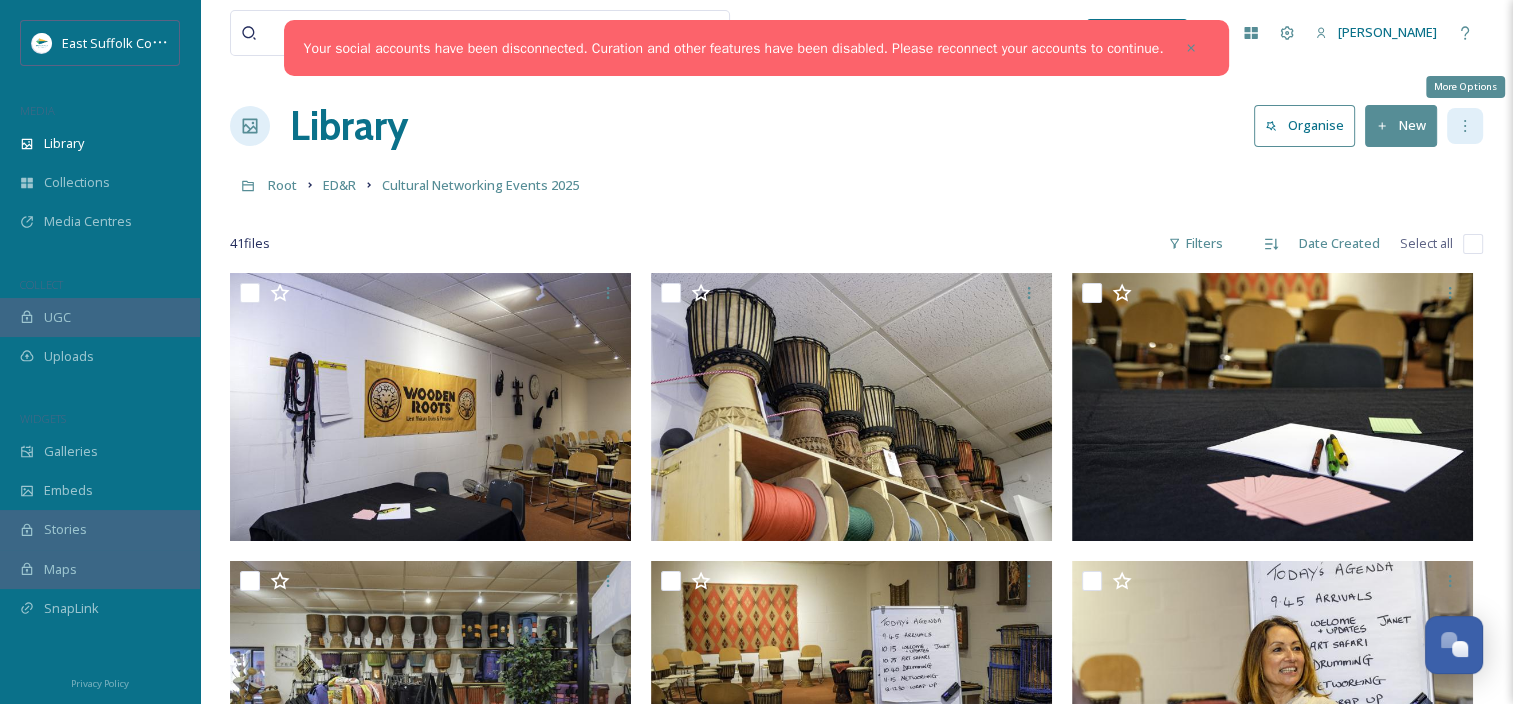 click 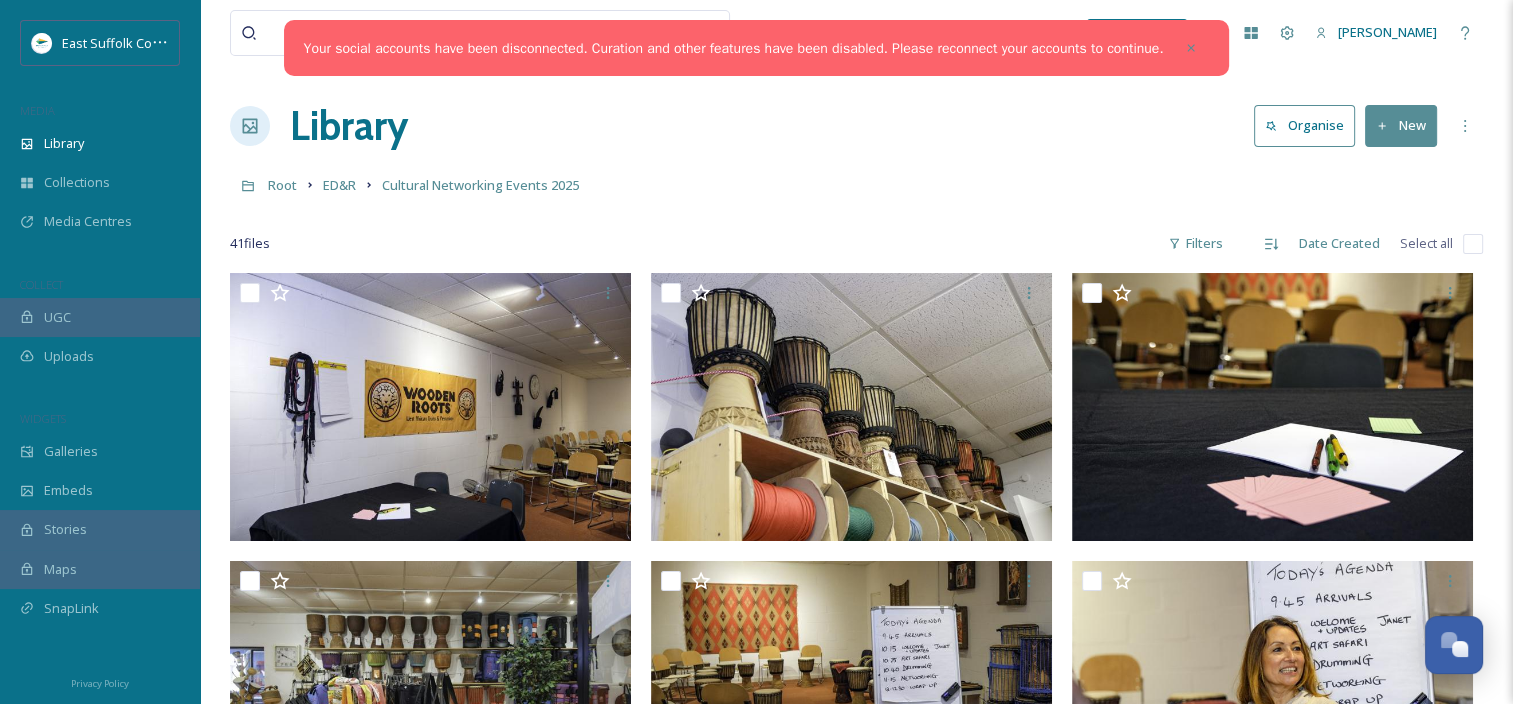 click on "Root ED&R Cultural Networking Events 2025" at bounding box center (856, 185) 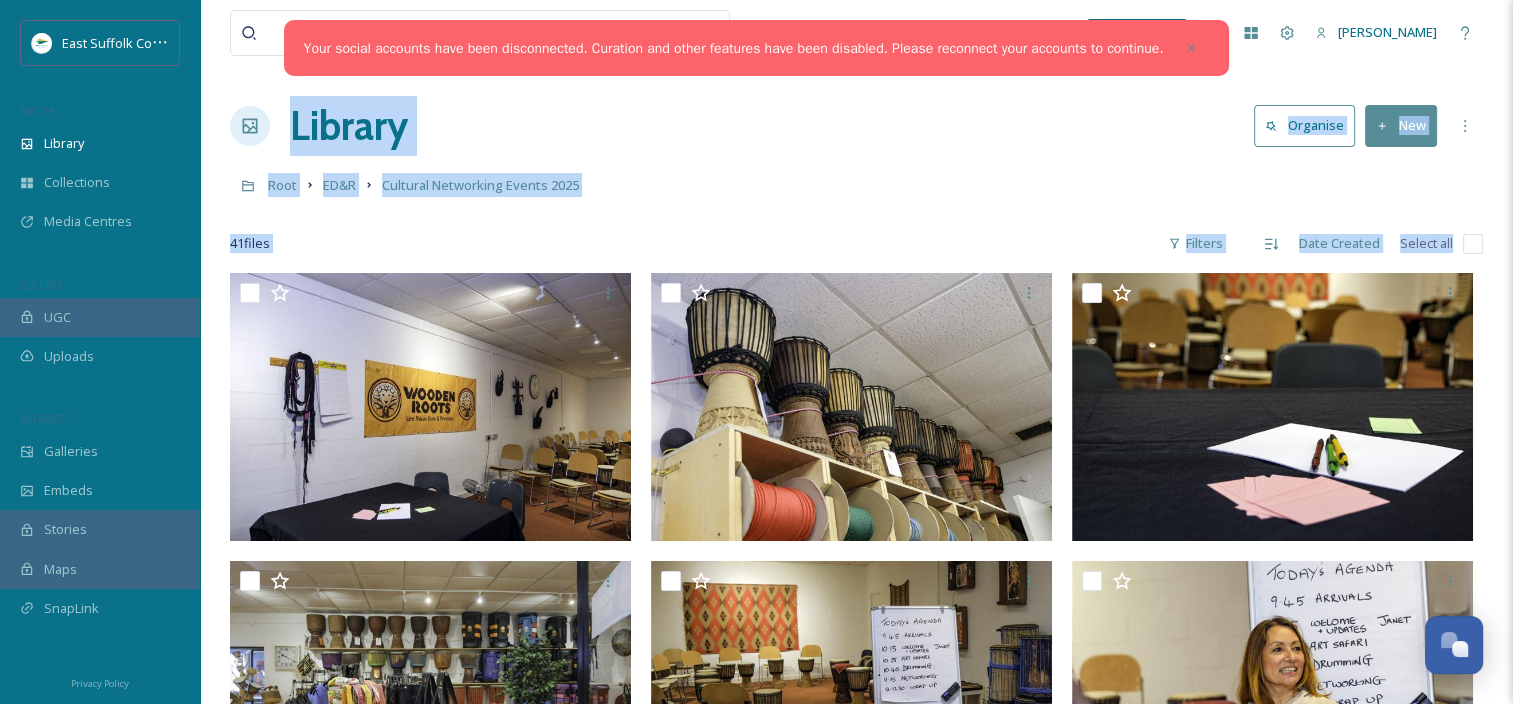 drag, startPoint x: 1508, startPoint y: 74, endPoint x: 1525, endPoint y: 230, distance: 156.92355 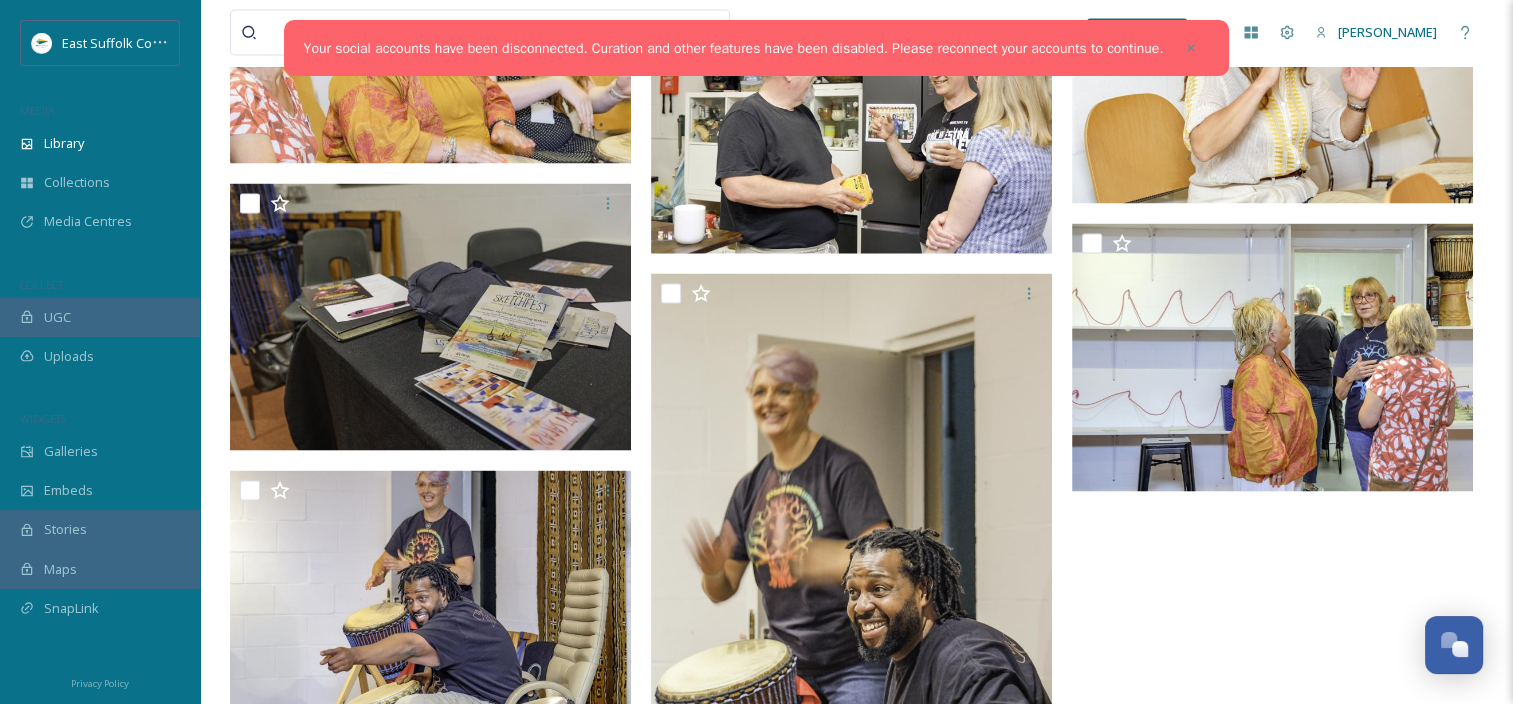 scroll, scrollTop: 3996, scrollLeft: 0, axis: vertical 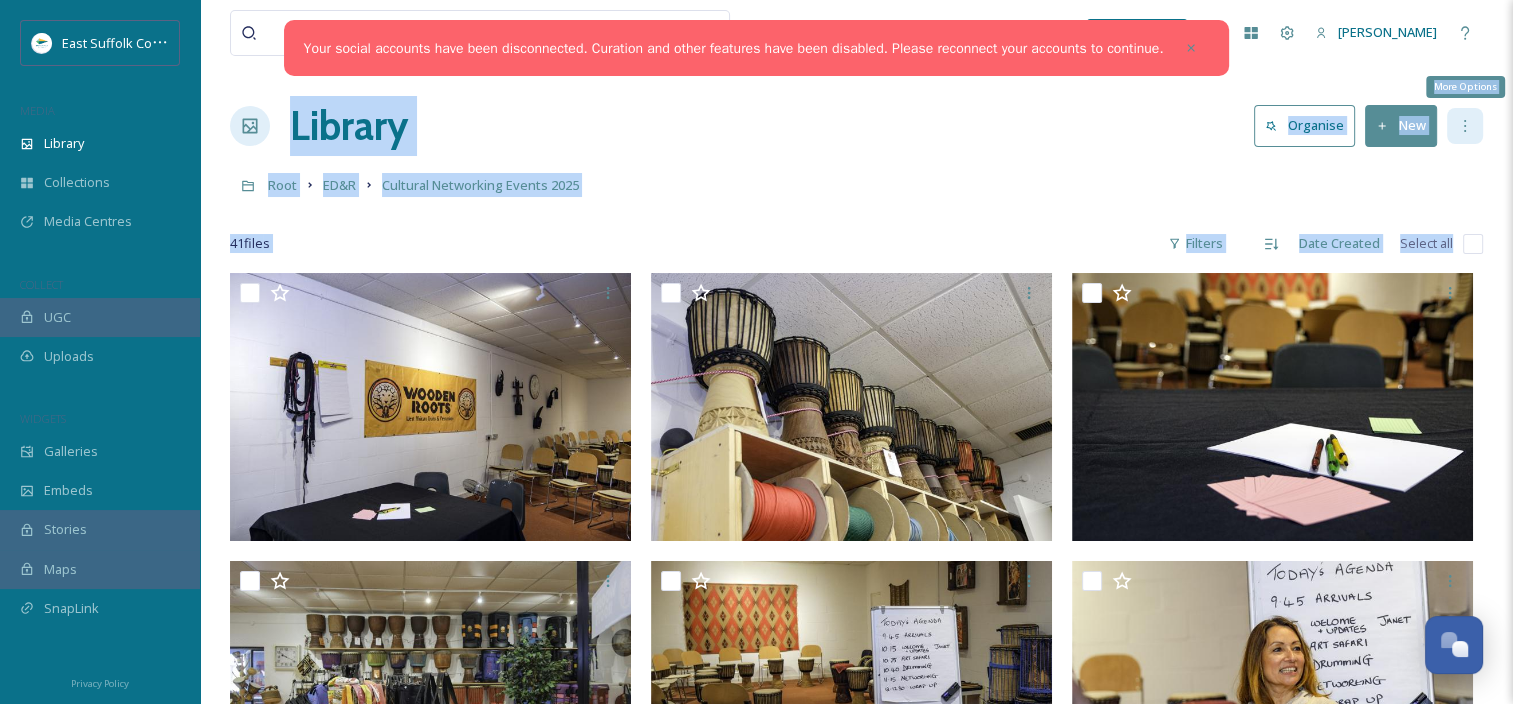 click on "More Options" at bounding box center (1465, 126) 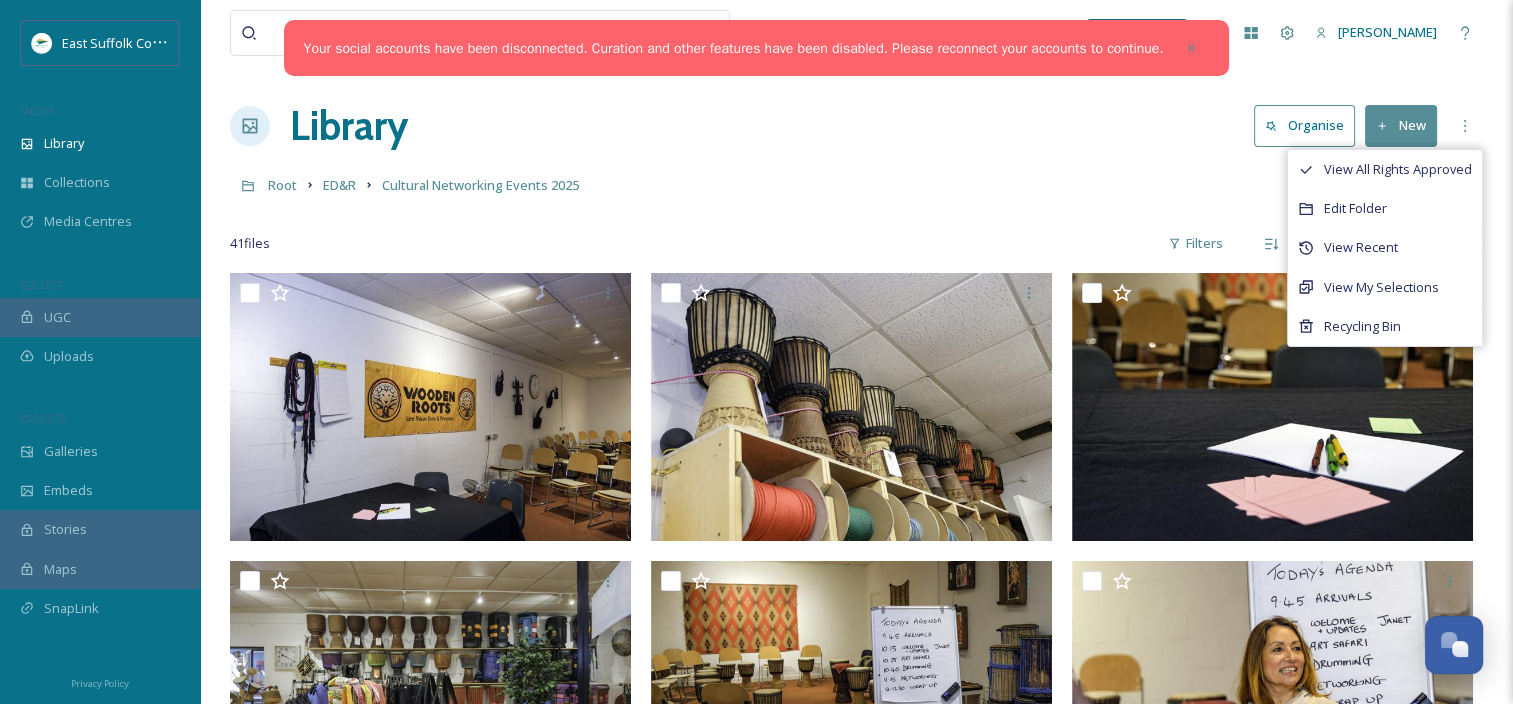 click on "Root ED&R Cultural Networking Events 2025" at bounding box center (856, 185) 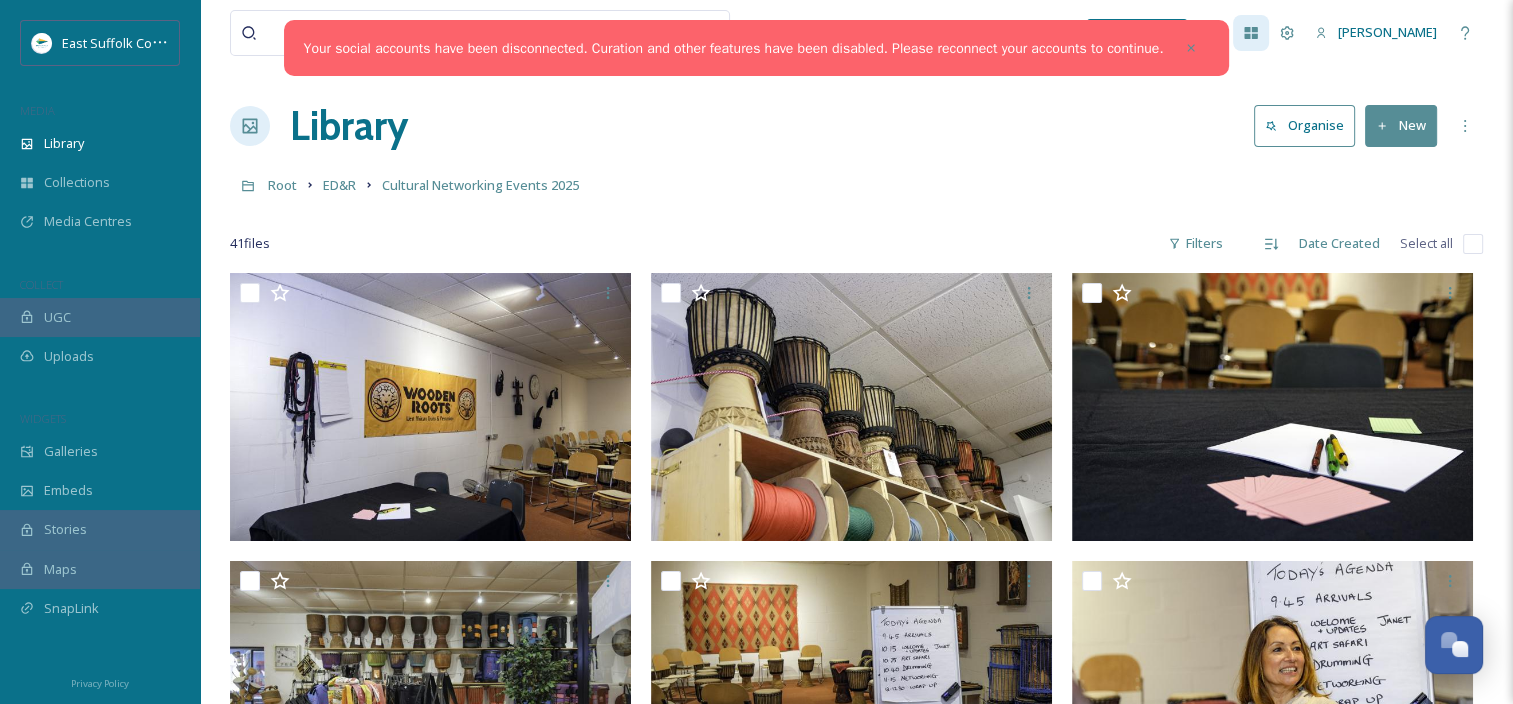 click 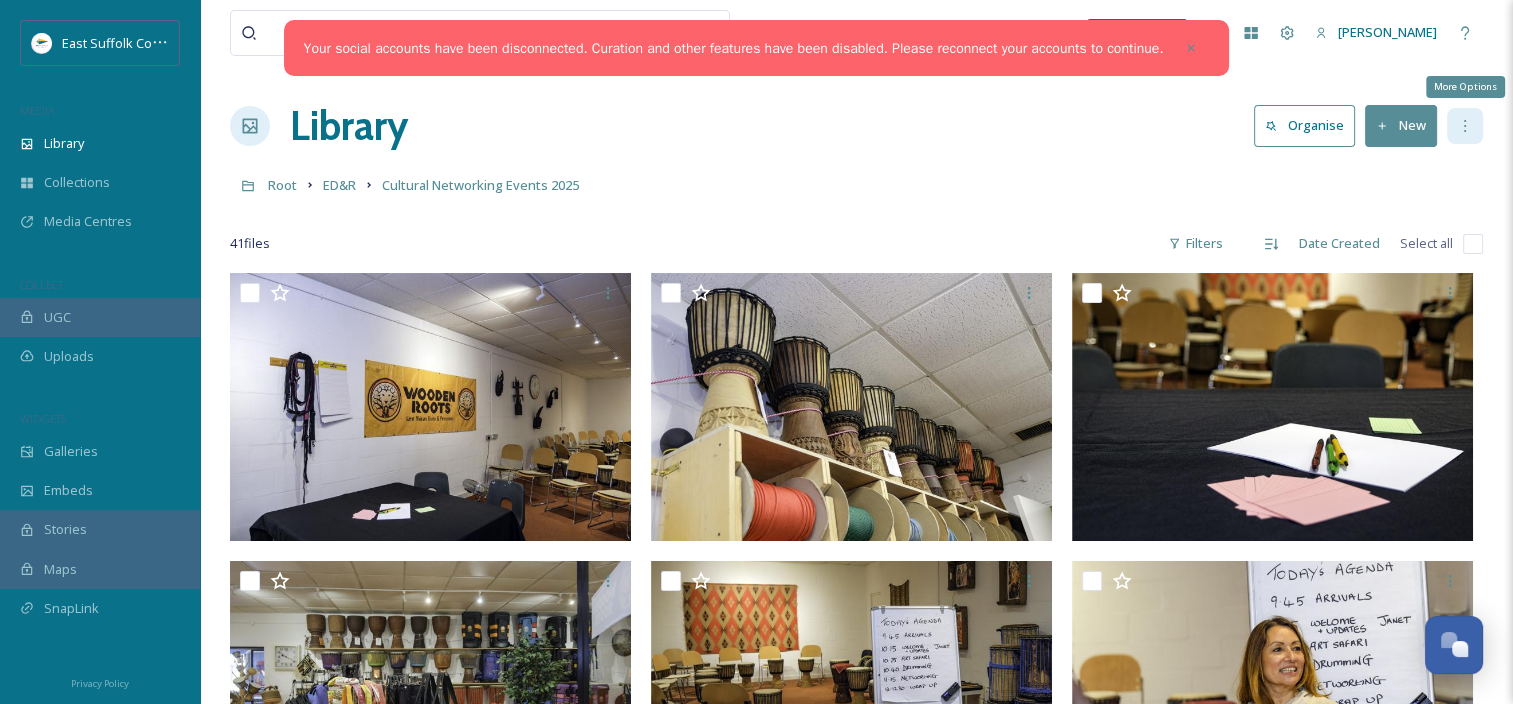 click 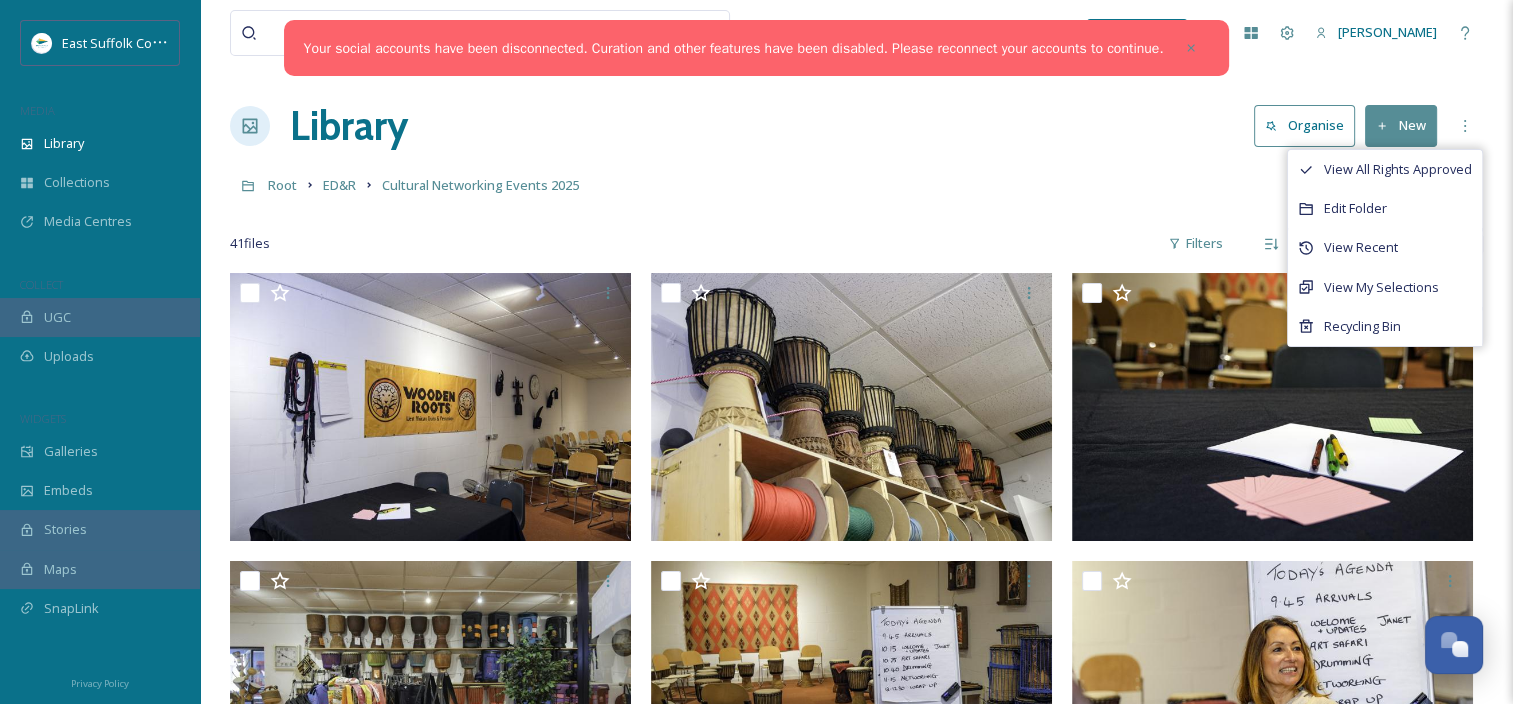 click on "Library Organise New View All Rights Approved Edit Folder View Recent View My Selections Recycling Bin" at bounding box center [856, 126] 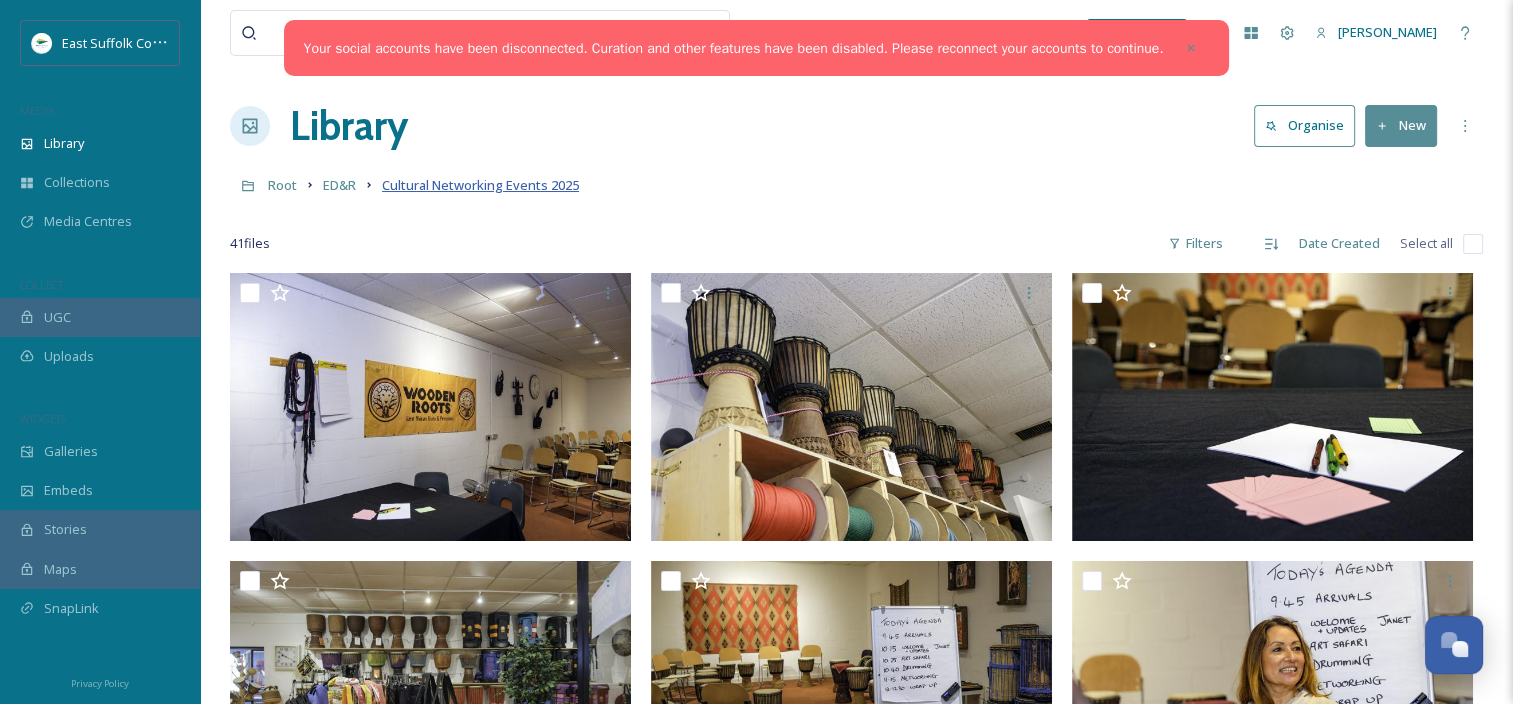 click on "Cultural Networking Events 2025" at bounding box center [480, 185] 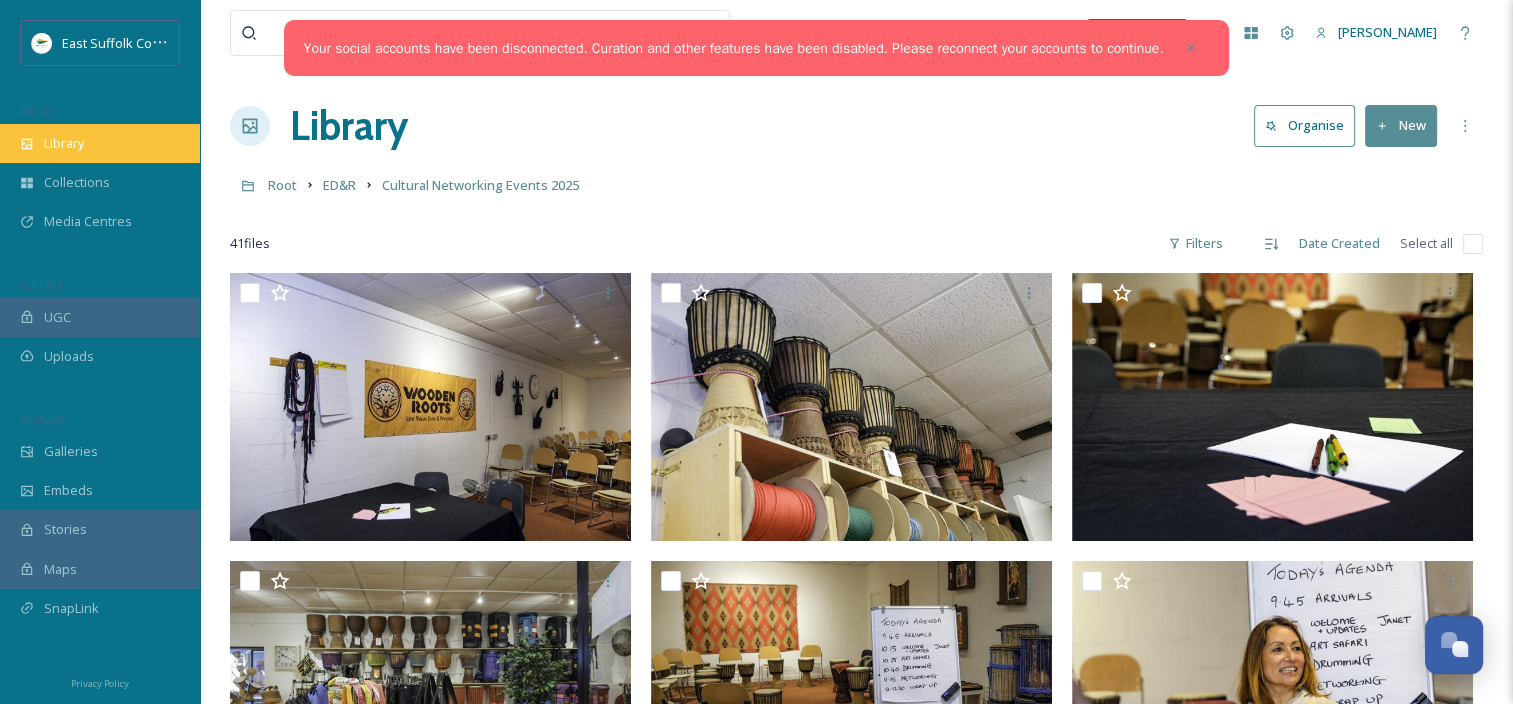 click on "Library" at bounding box center [64, 143] 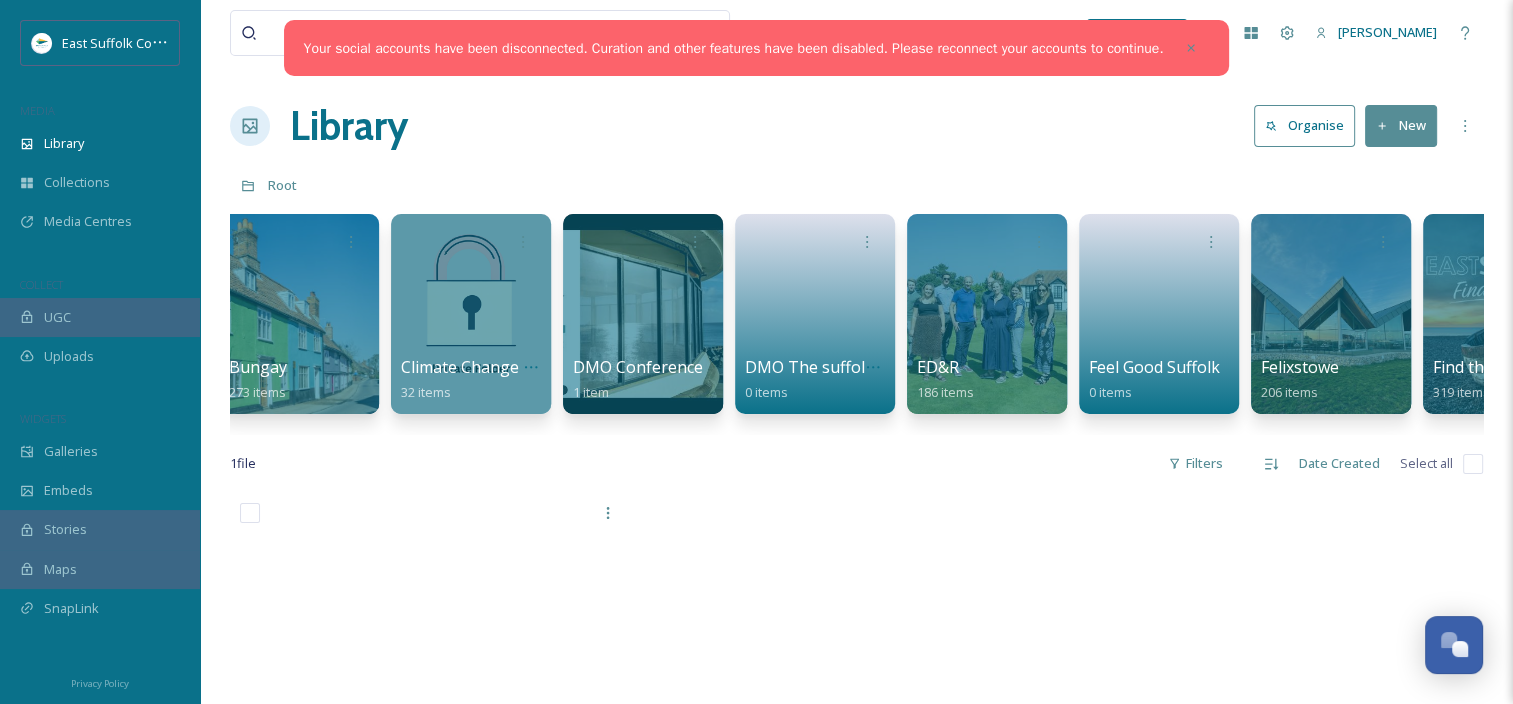 scroll, scrollTop: 0, scrollLeft: 1180, axis: horizontal 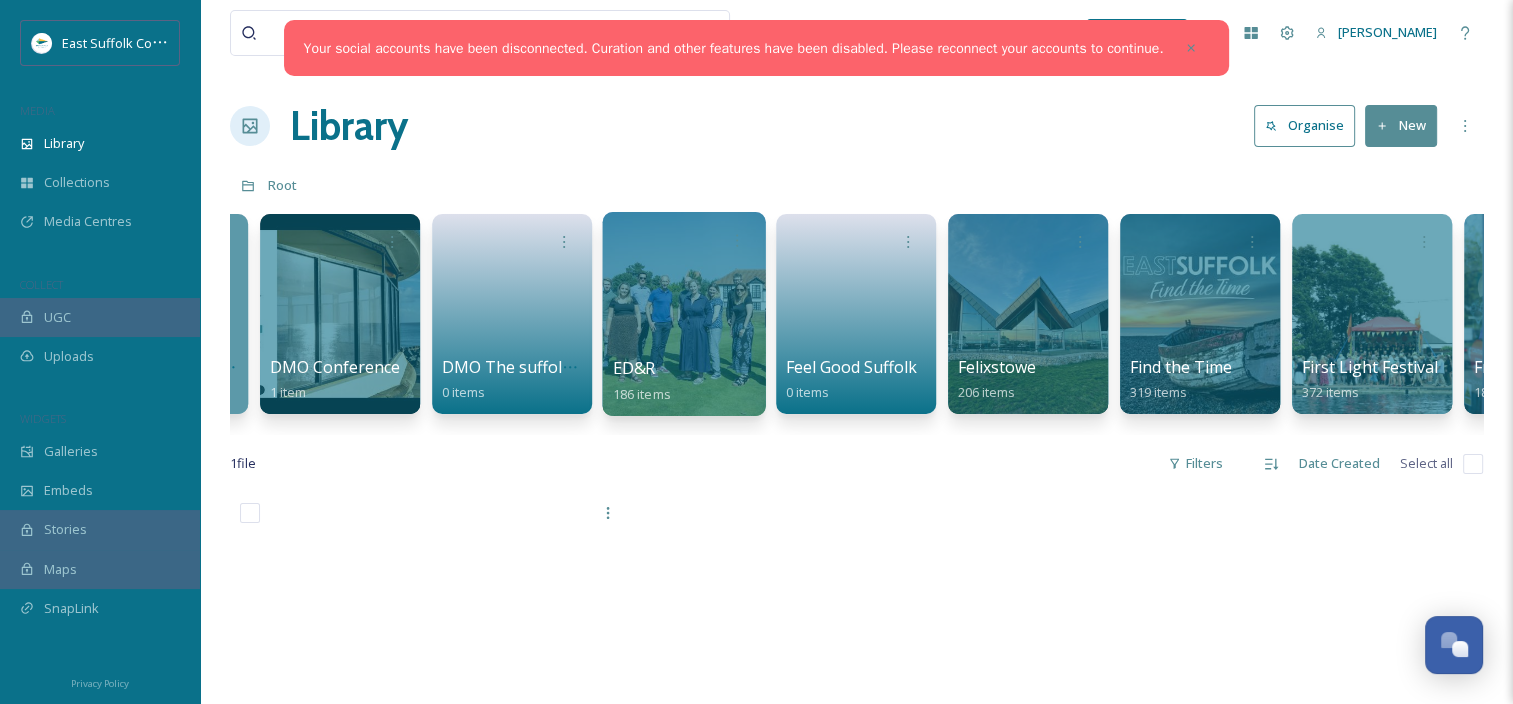 click at bounding box center [683, 314] 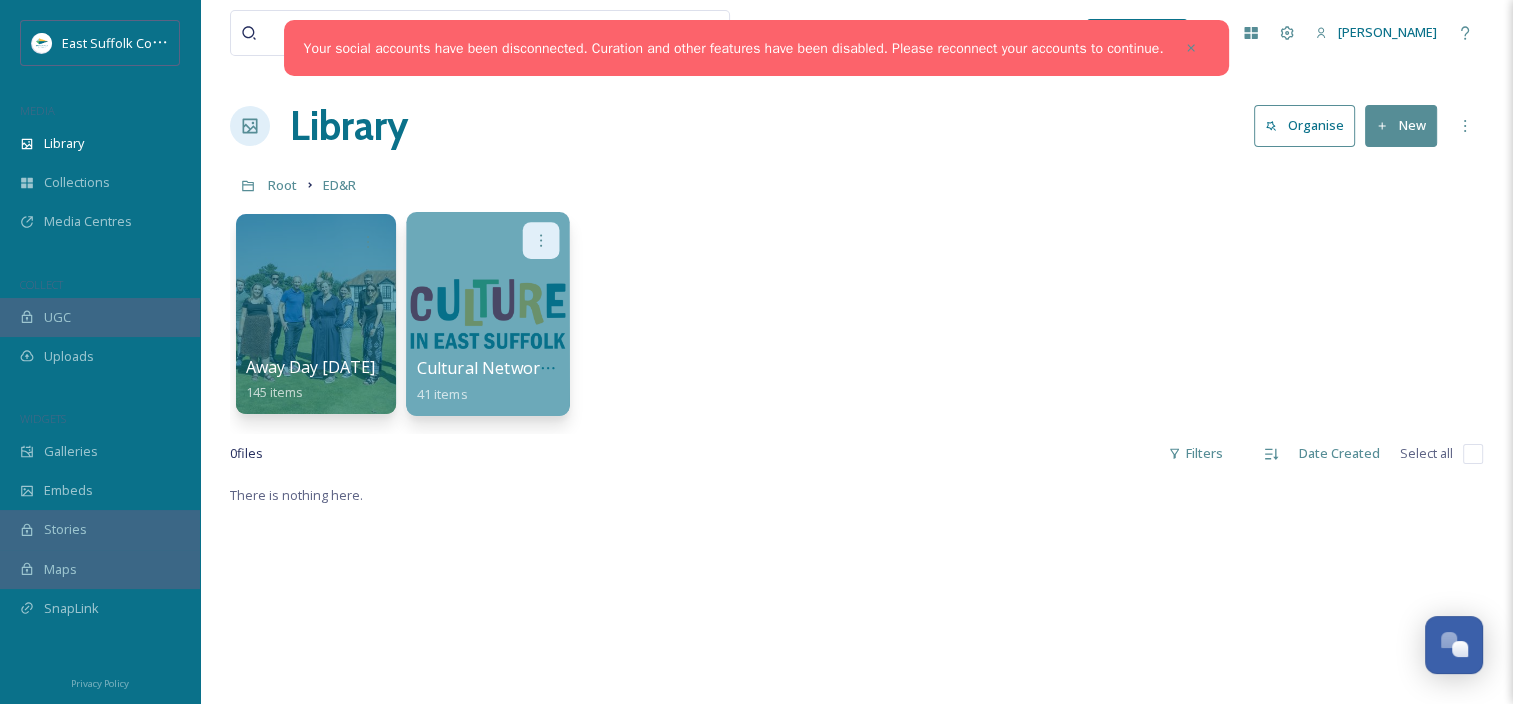 click 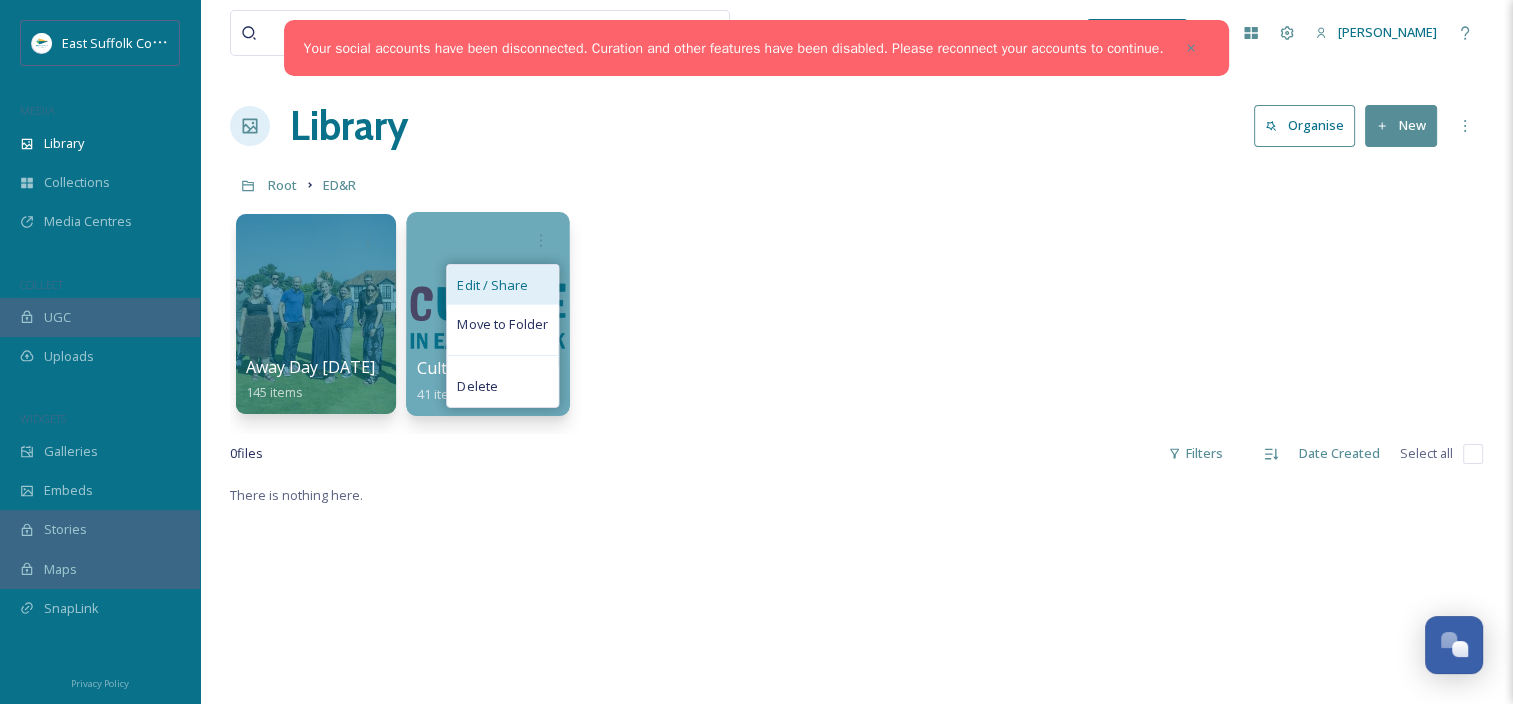 click on "Edit / Share" at bounding box center (502, 285) 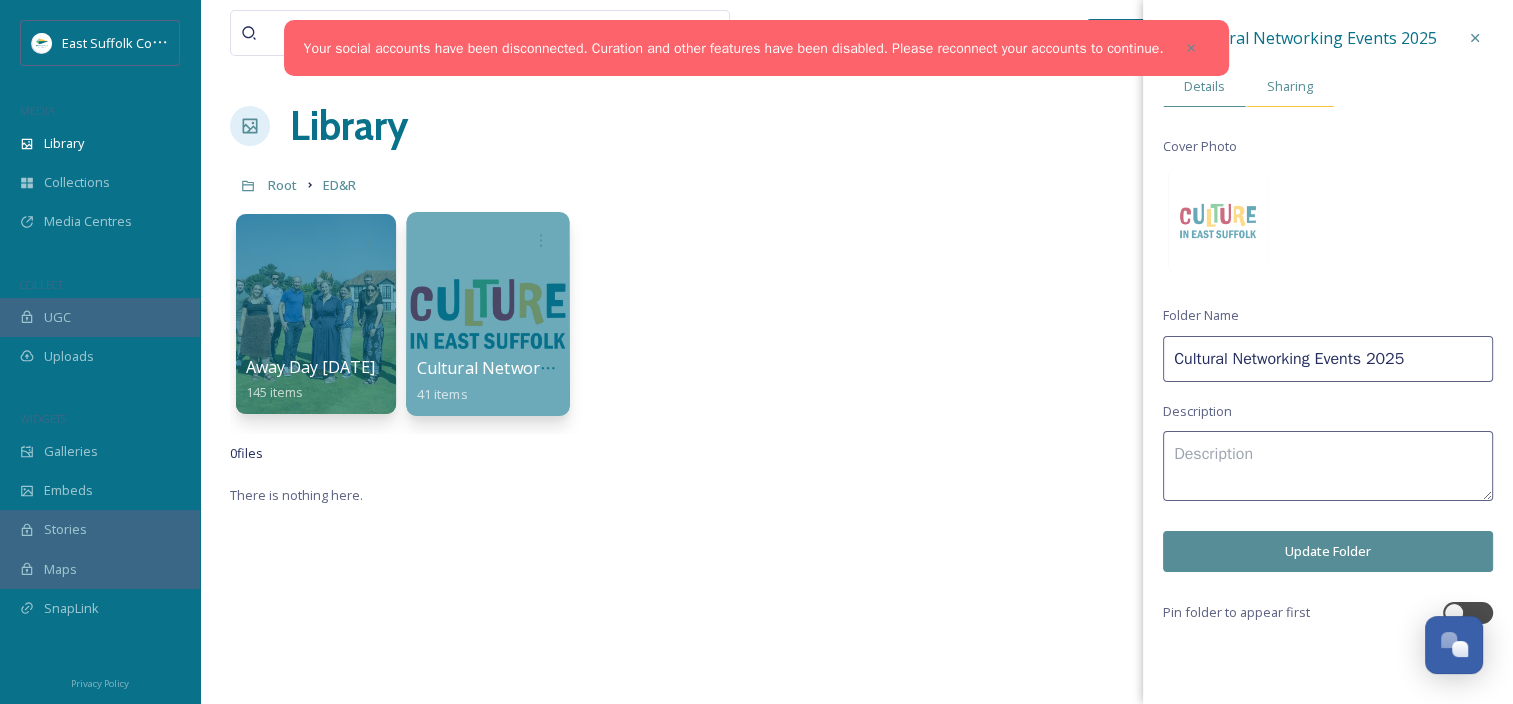 click on "Sharing" at bounding box center [1290, 86] 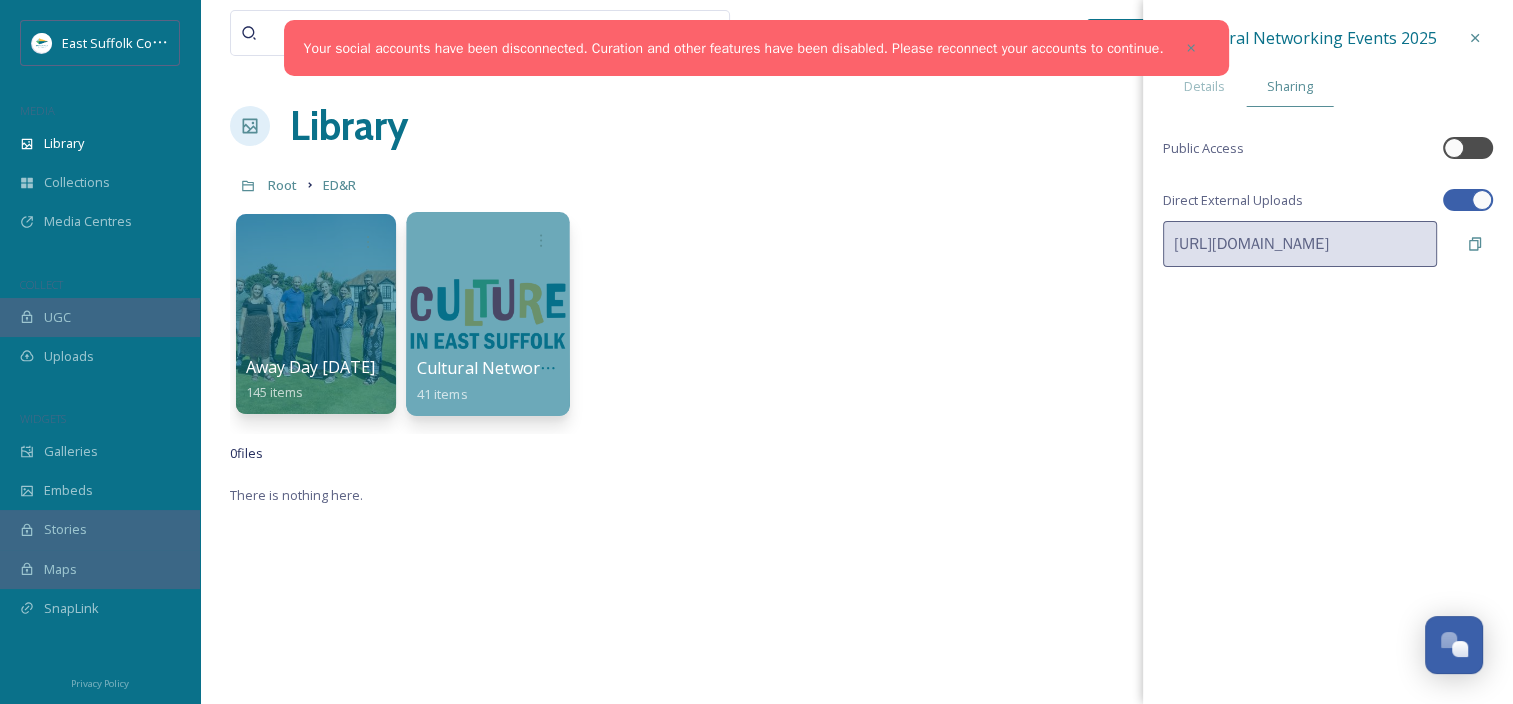 click at bounding box center (1482, 200) 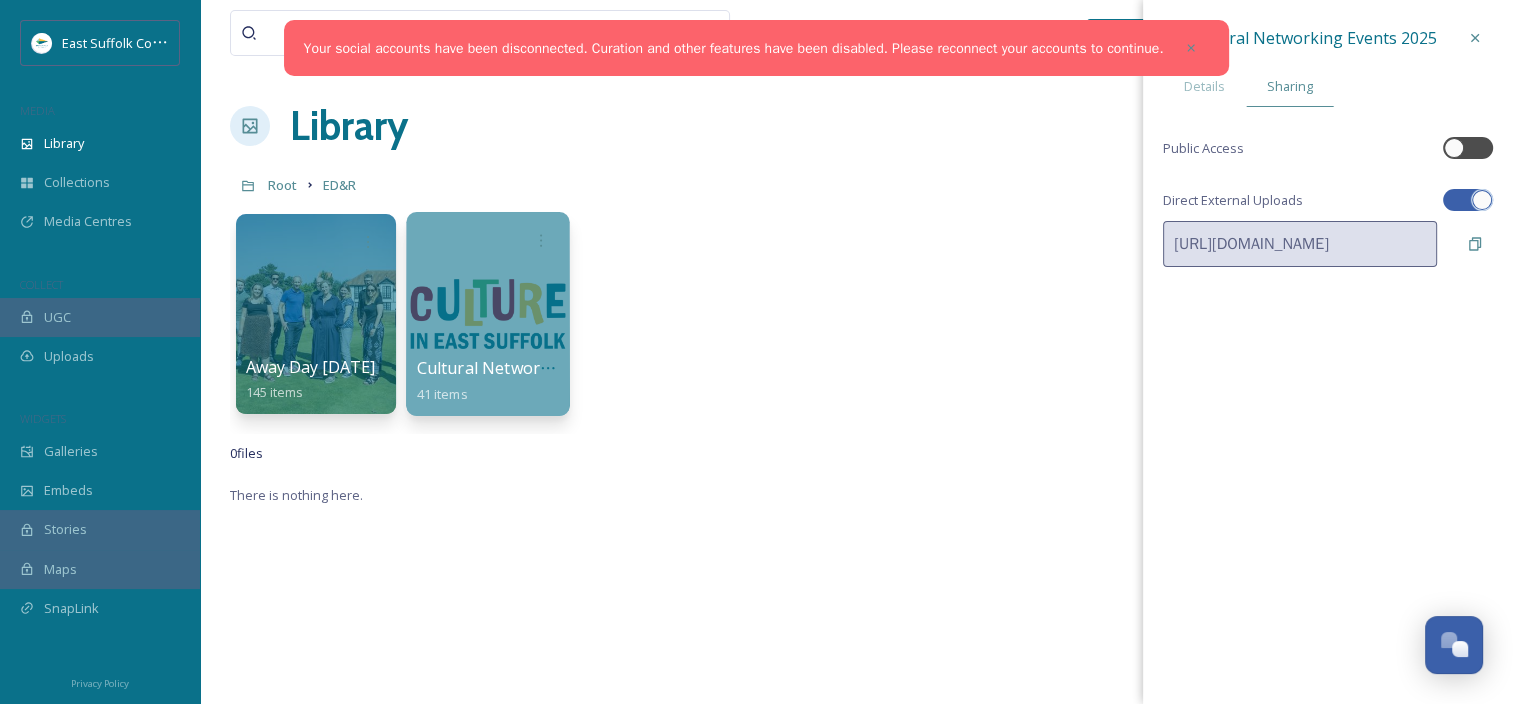 checkbox on "false" 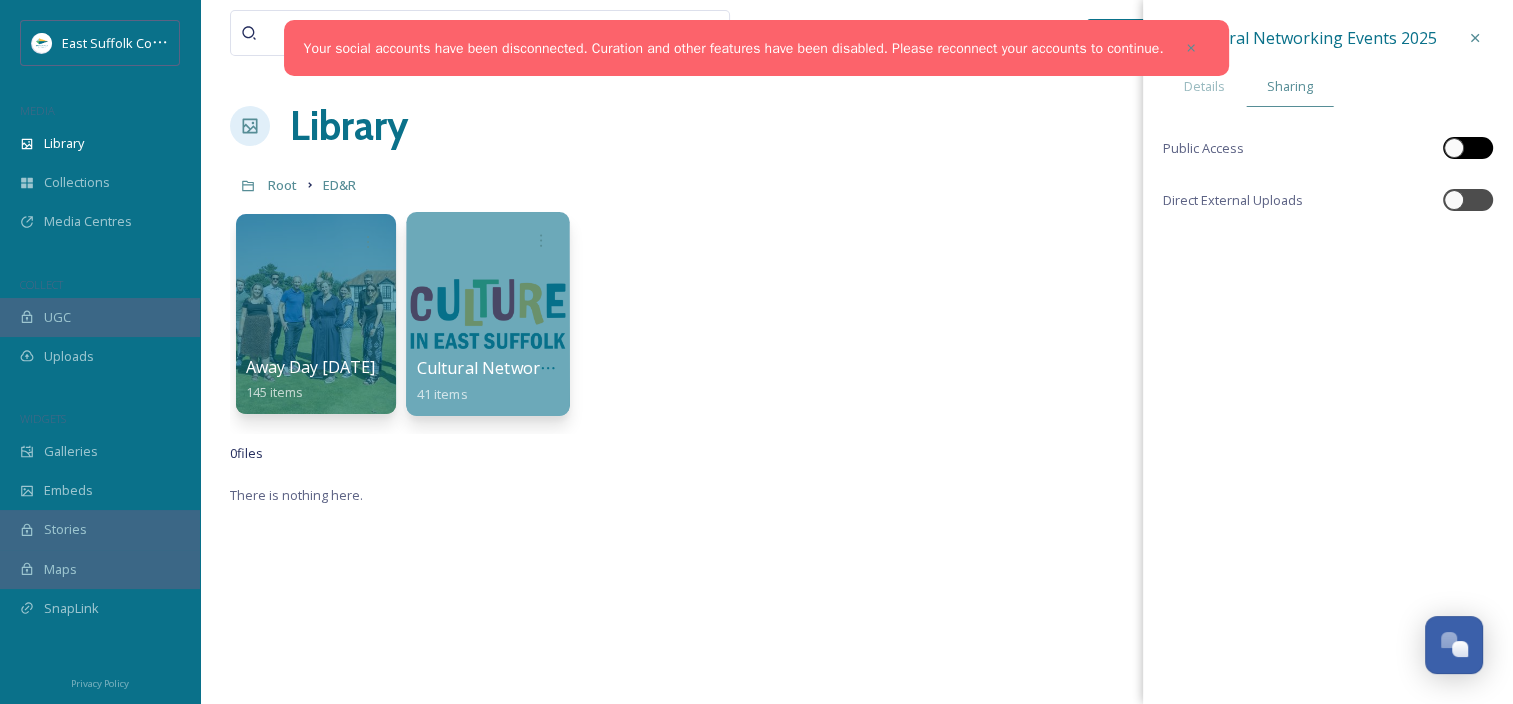 click at bounding box center [1468, 148] 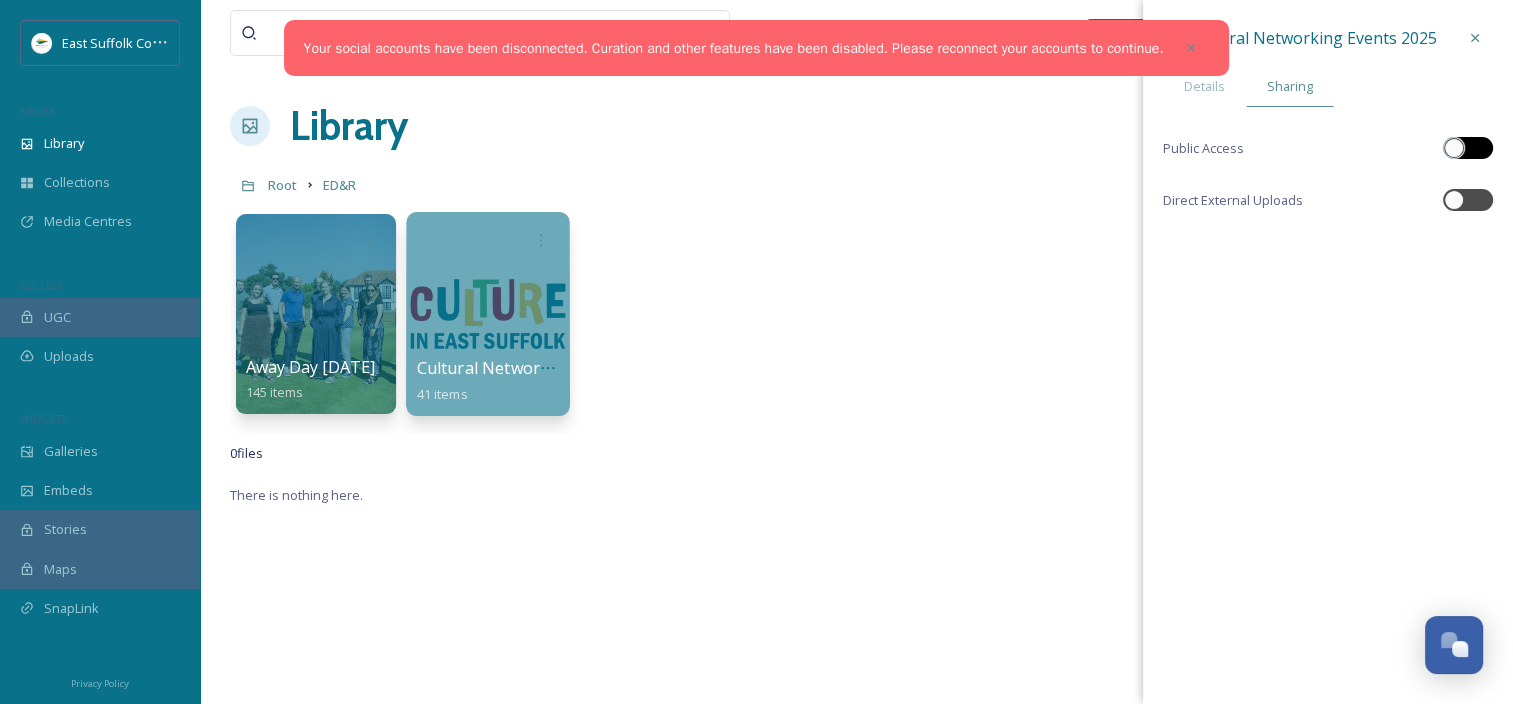 checkbox on "true" 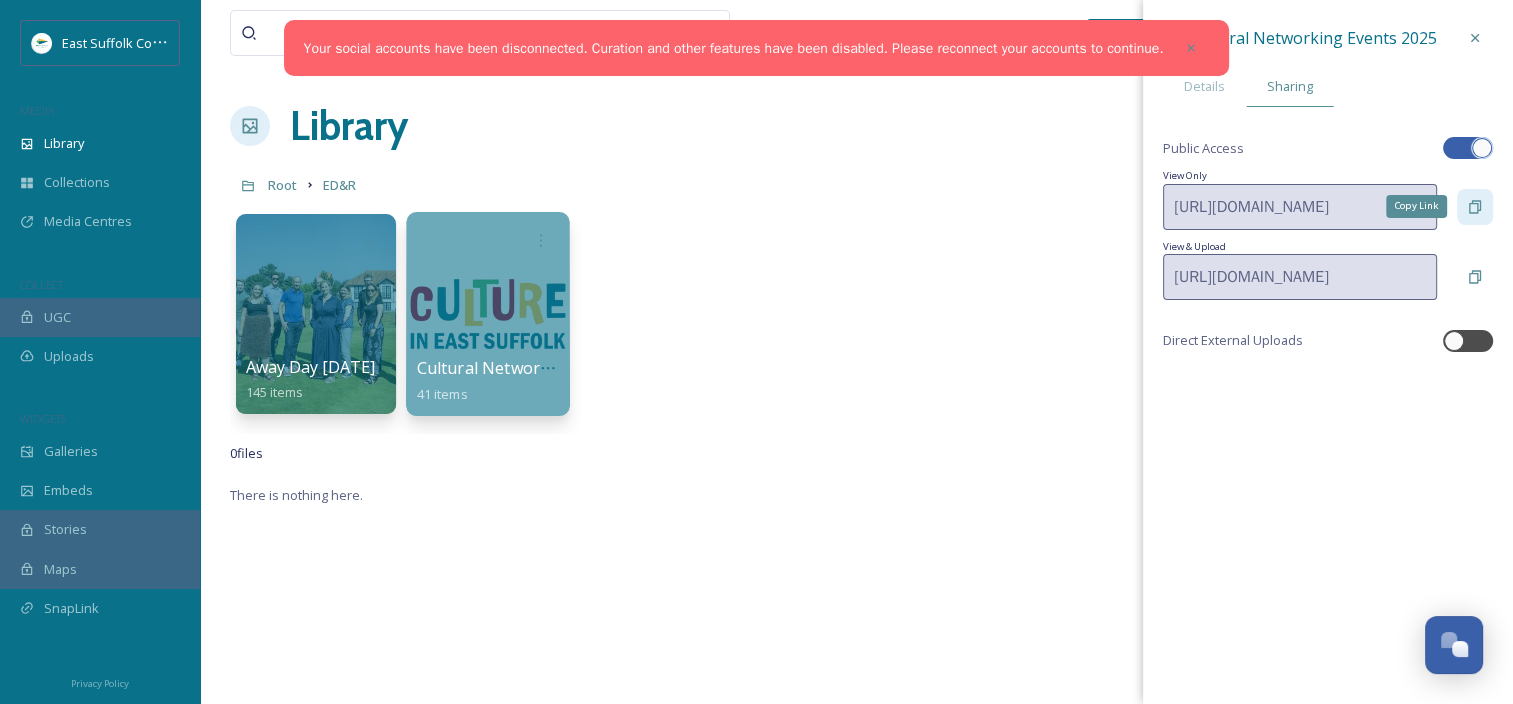 click 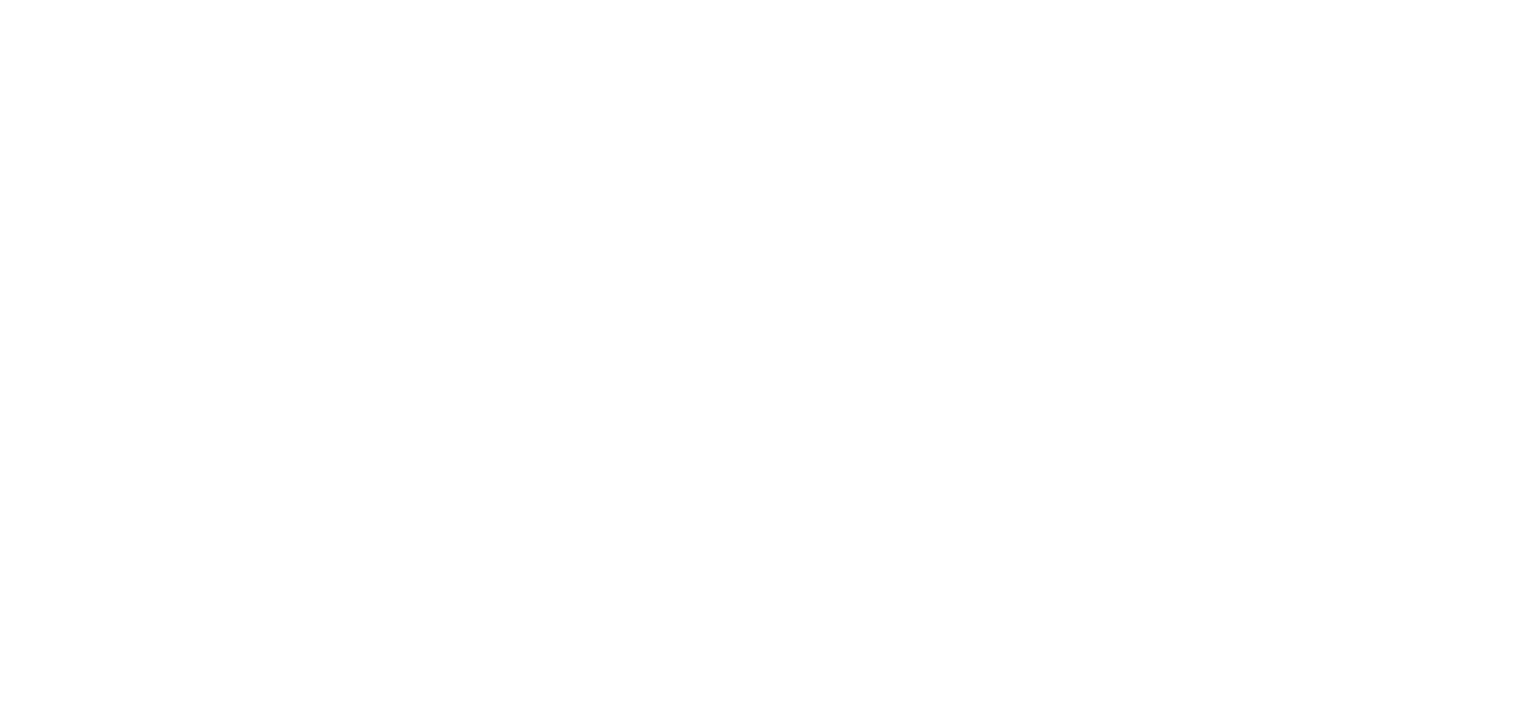 scroll, scrollTop: 0, scrollLeft: 0, axis: both 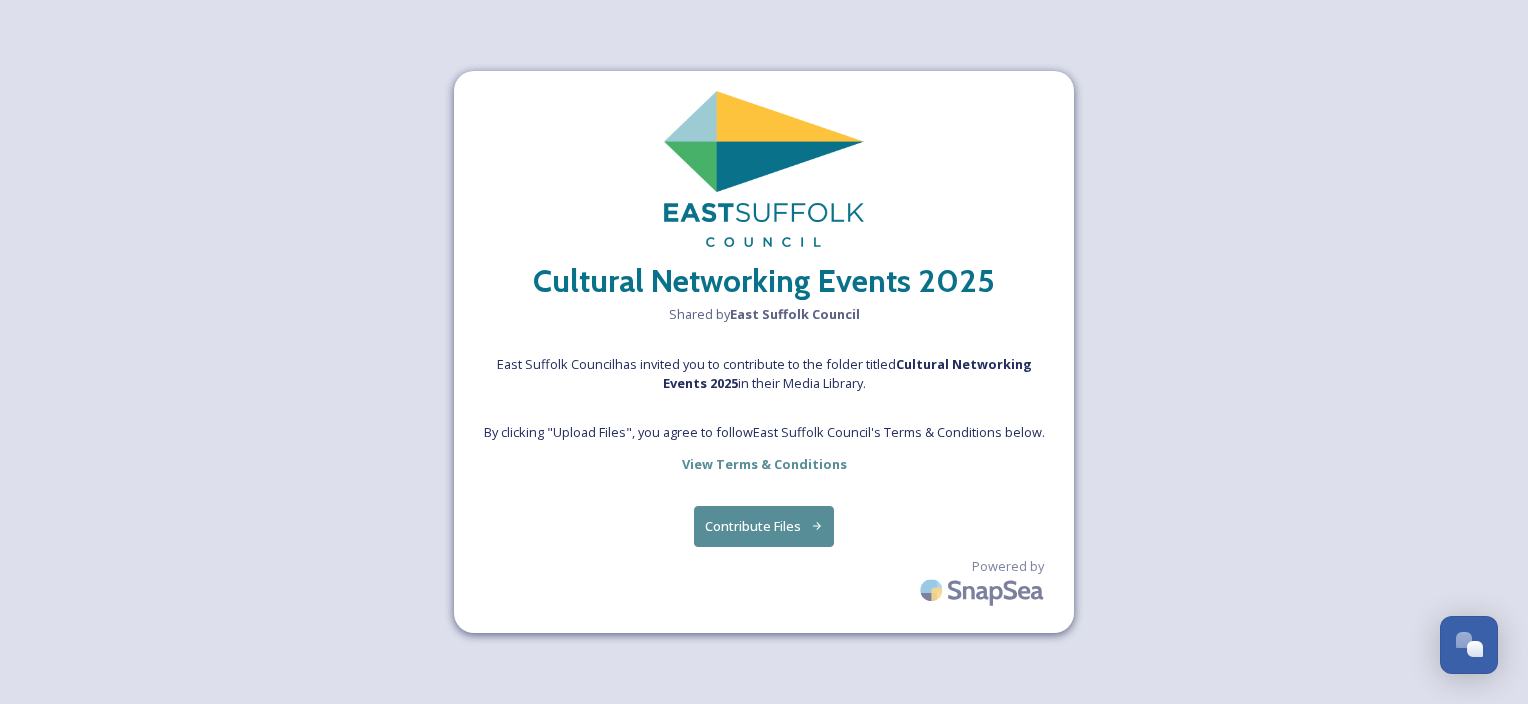 click on "Contribute Files" at bounding box center (764, 526) 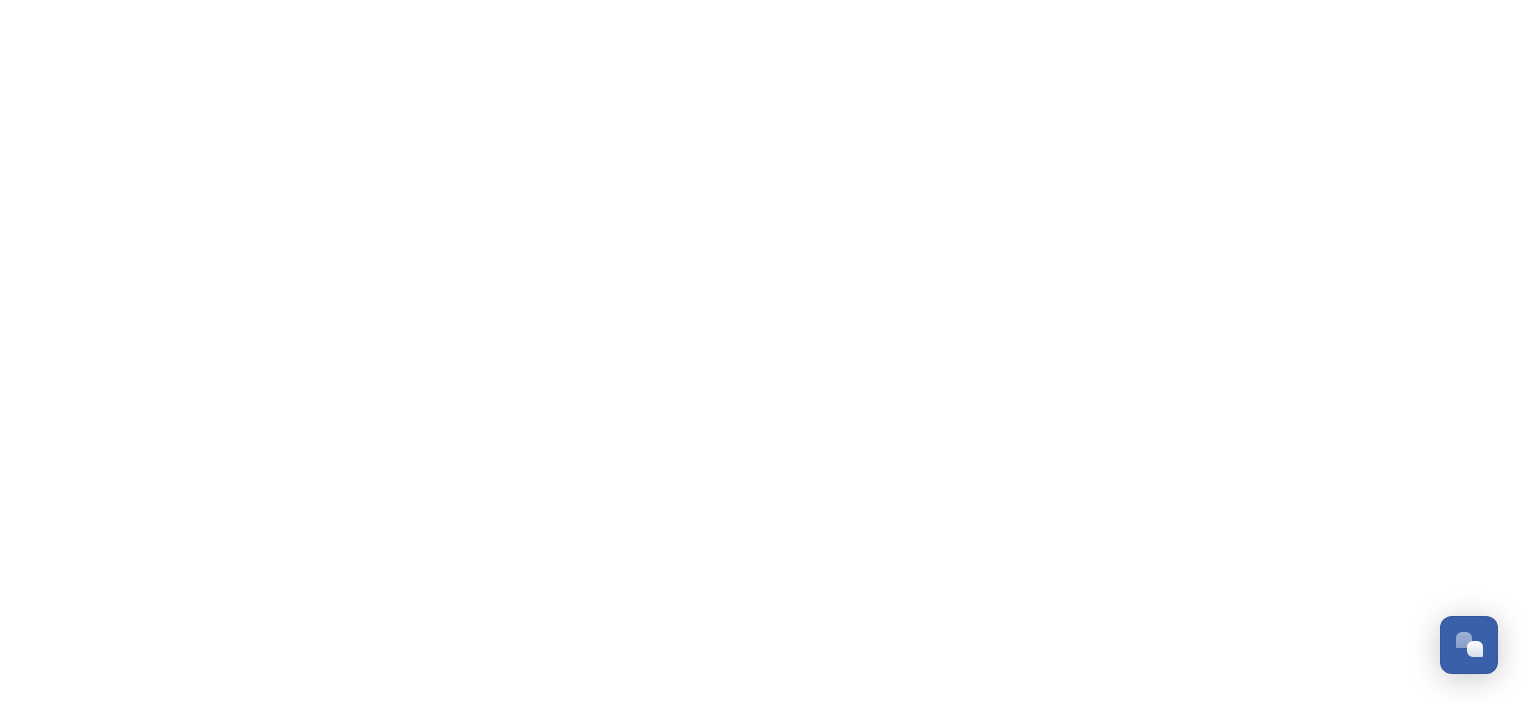 scroll, scrollTop: 0, scrollLeft: 0, axis: both 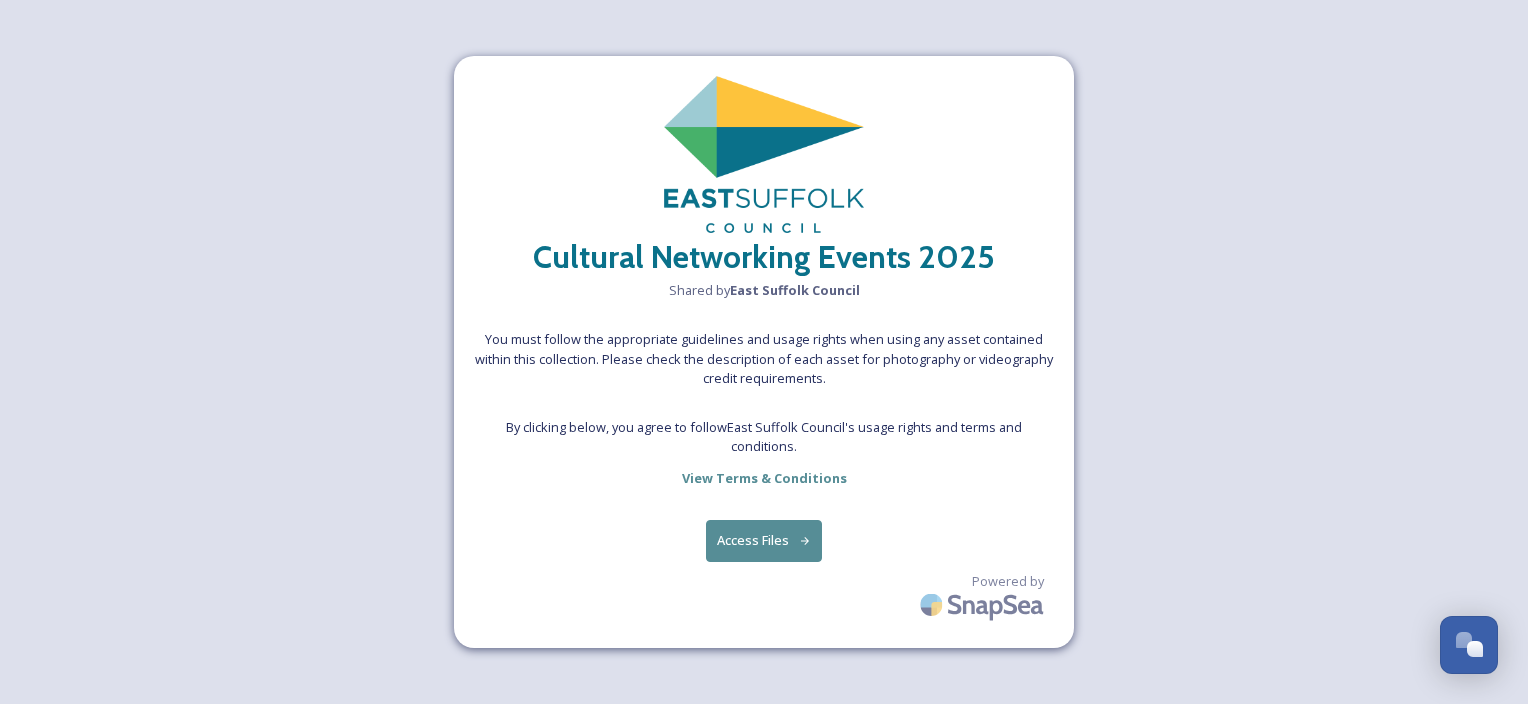 click on "Access Files" at bounding box center [764, 540] 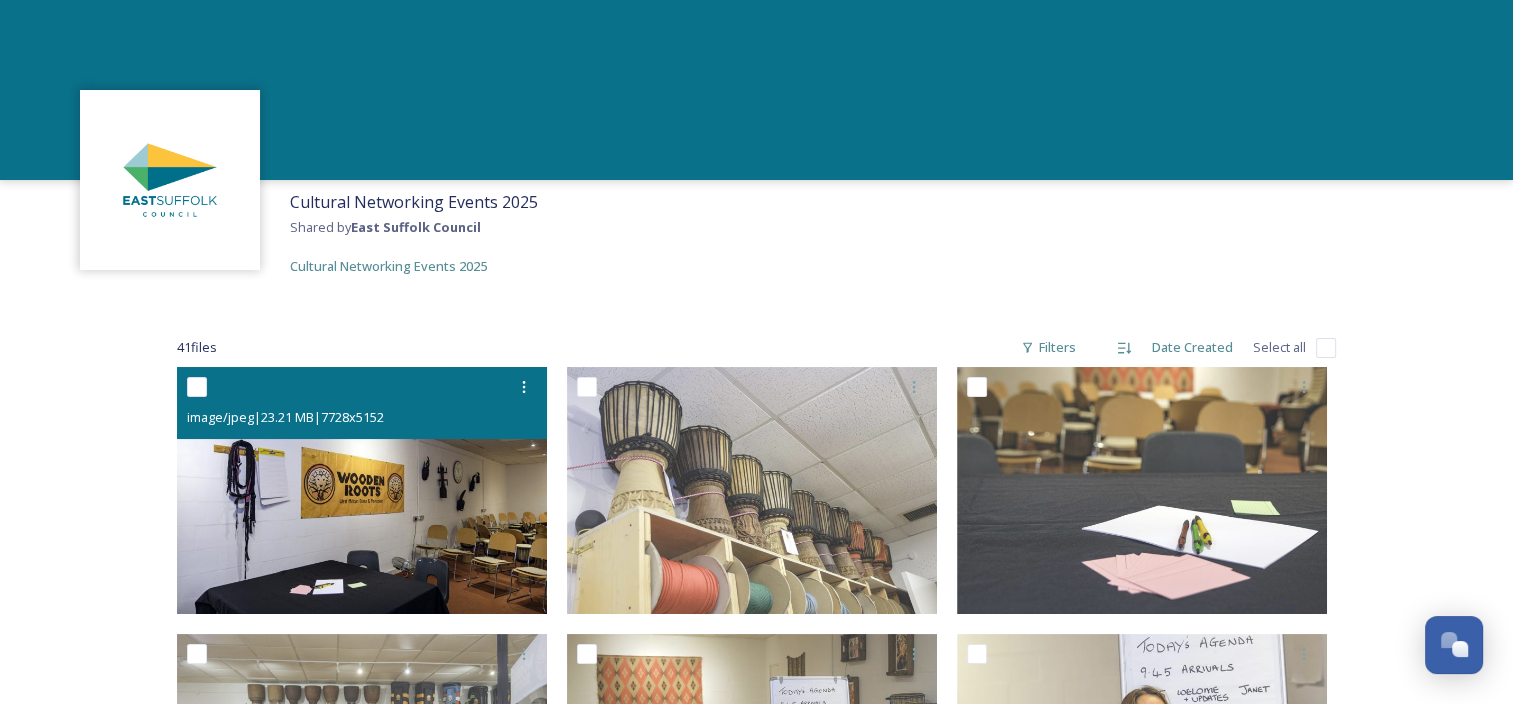 click at bounding box center [362, 490] 